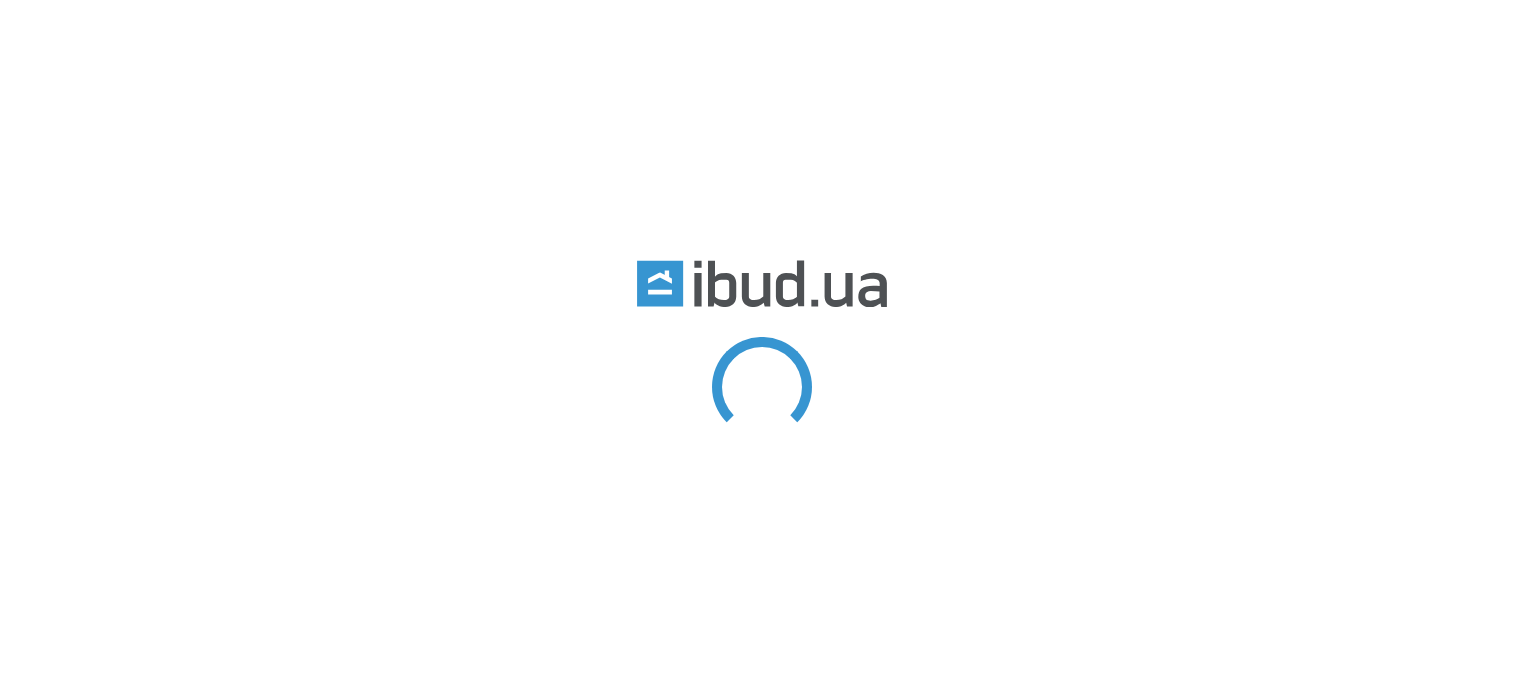 scroll, scrollTop: 0, scrollLeft: 0, axis: both 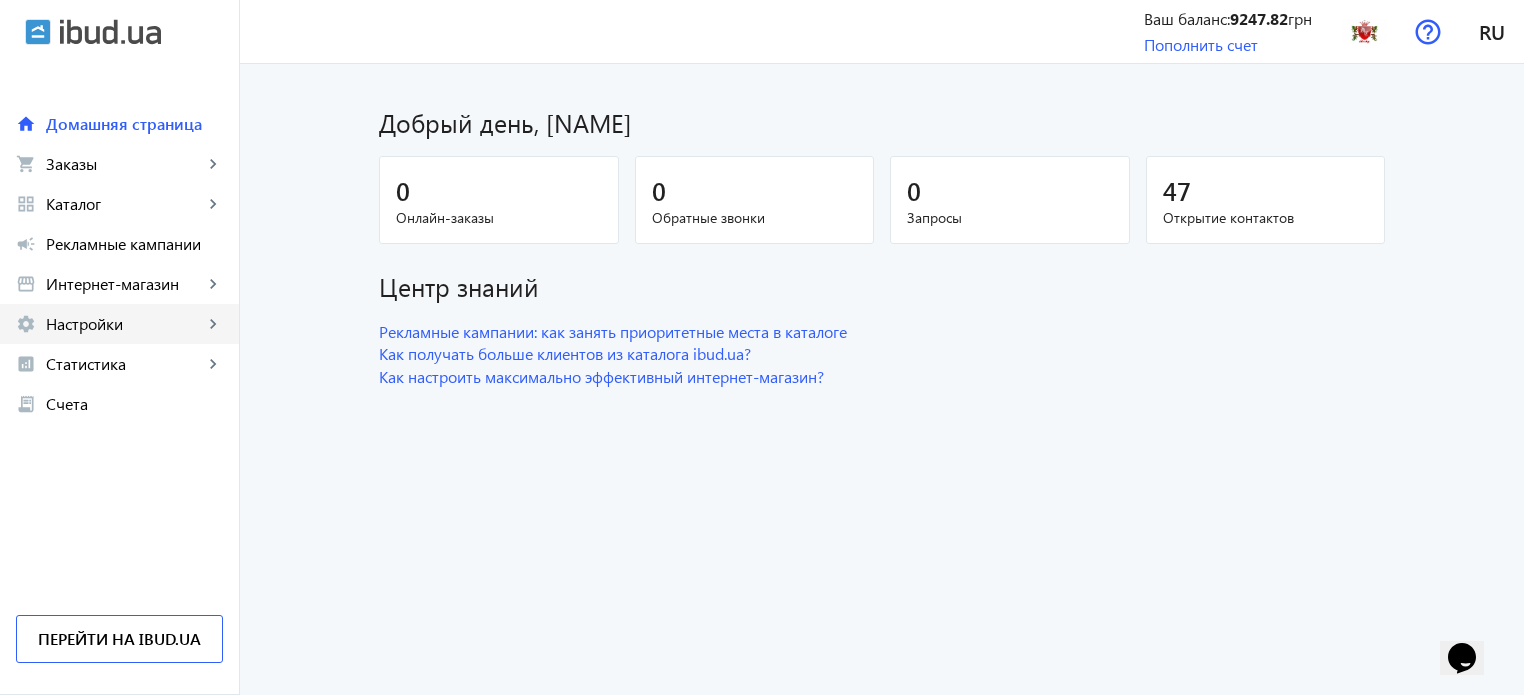 click on "Настройки" 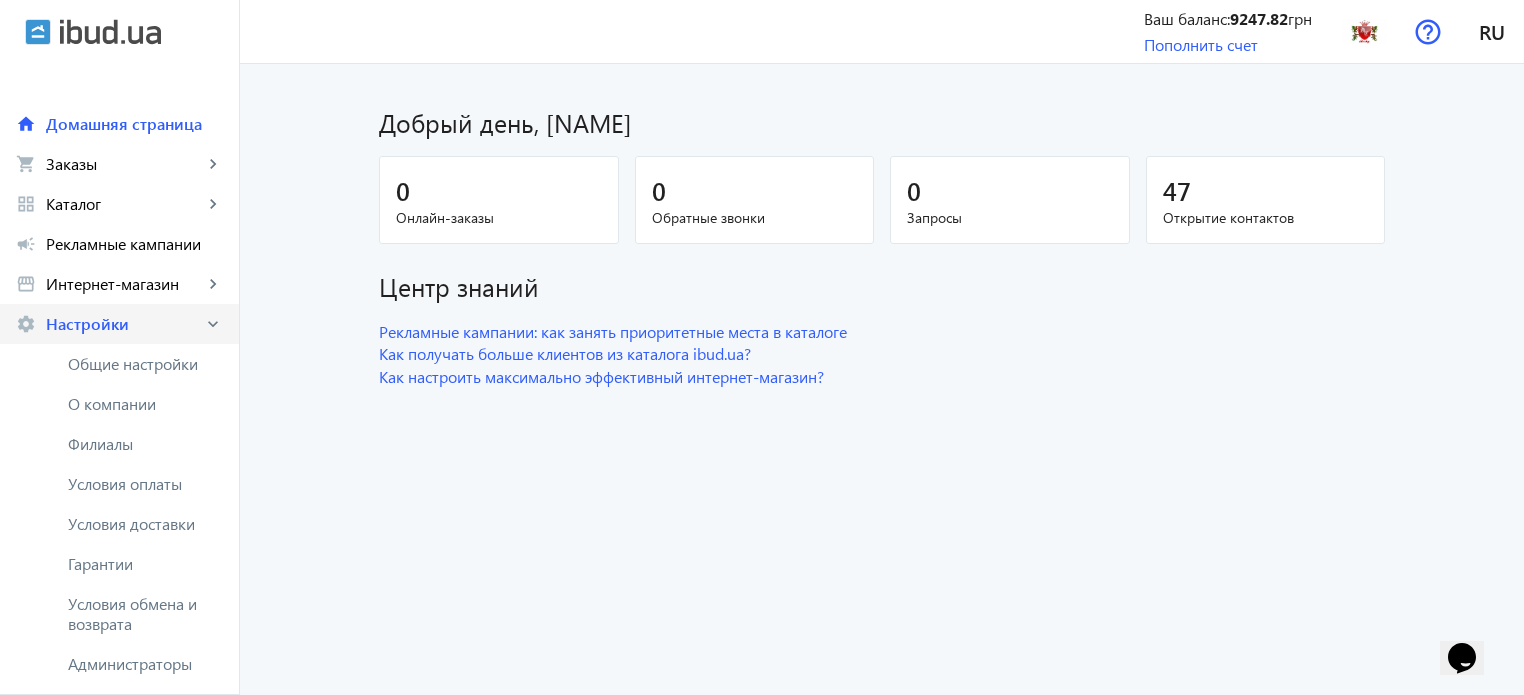 scroll, scrollTop: 0, scrollLeft: 0, axis: both 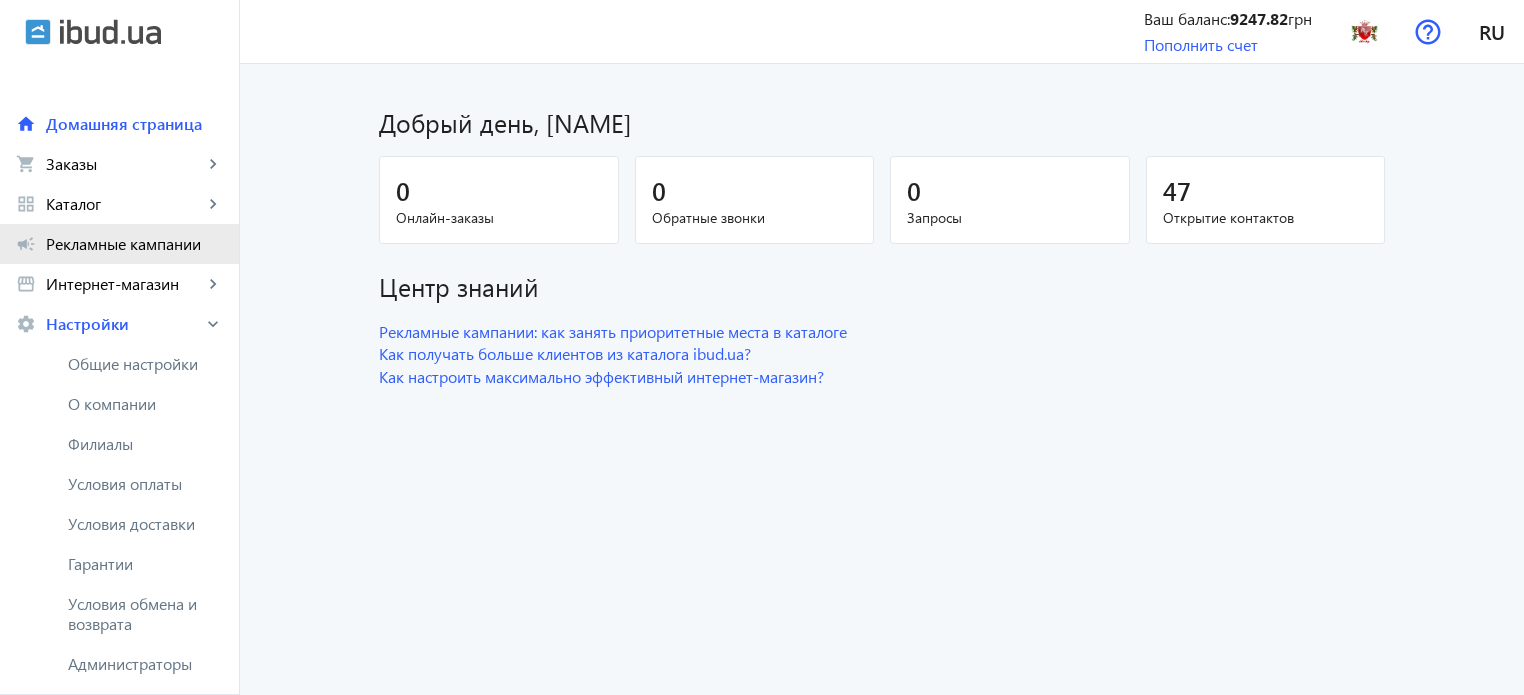 click on "campaign Рекламные кампании" 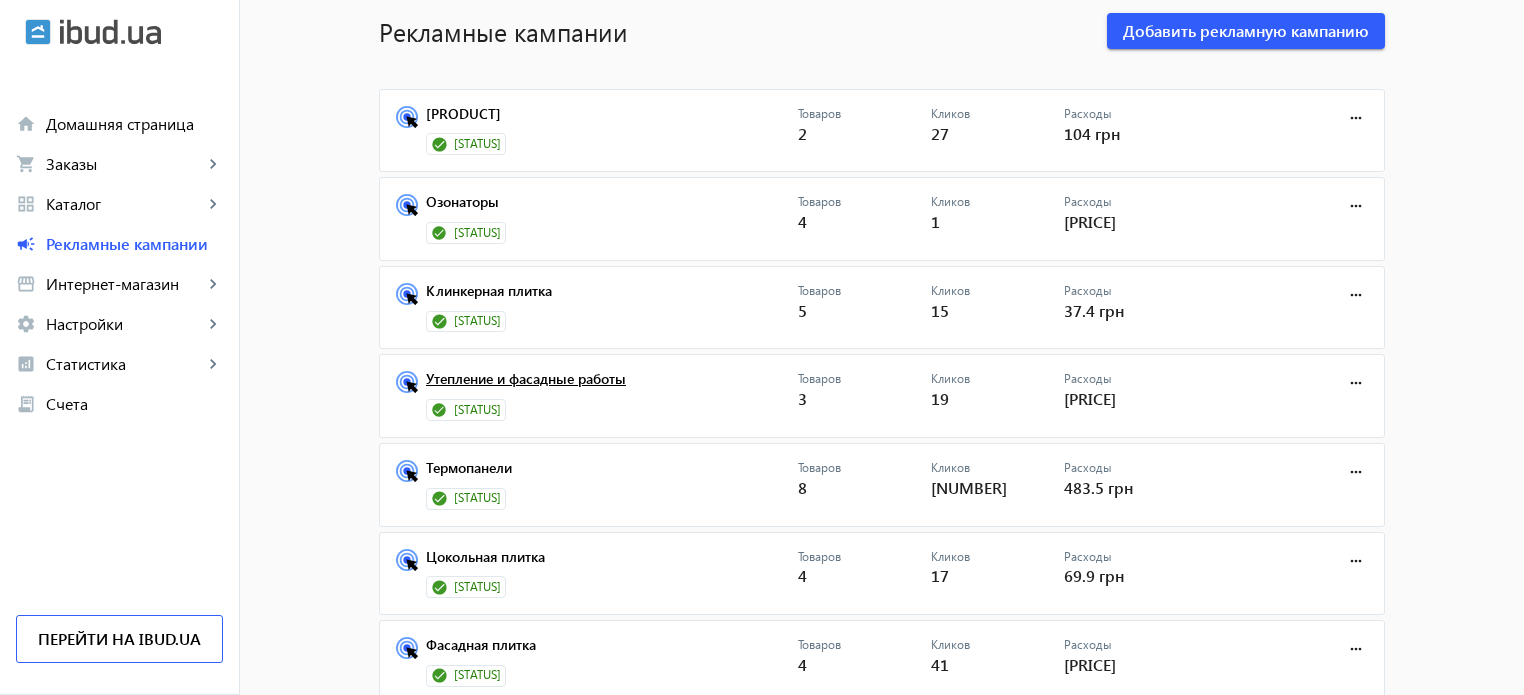 scroll, scrollTop: 84, scrollLeft: 0, axis: vertical 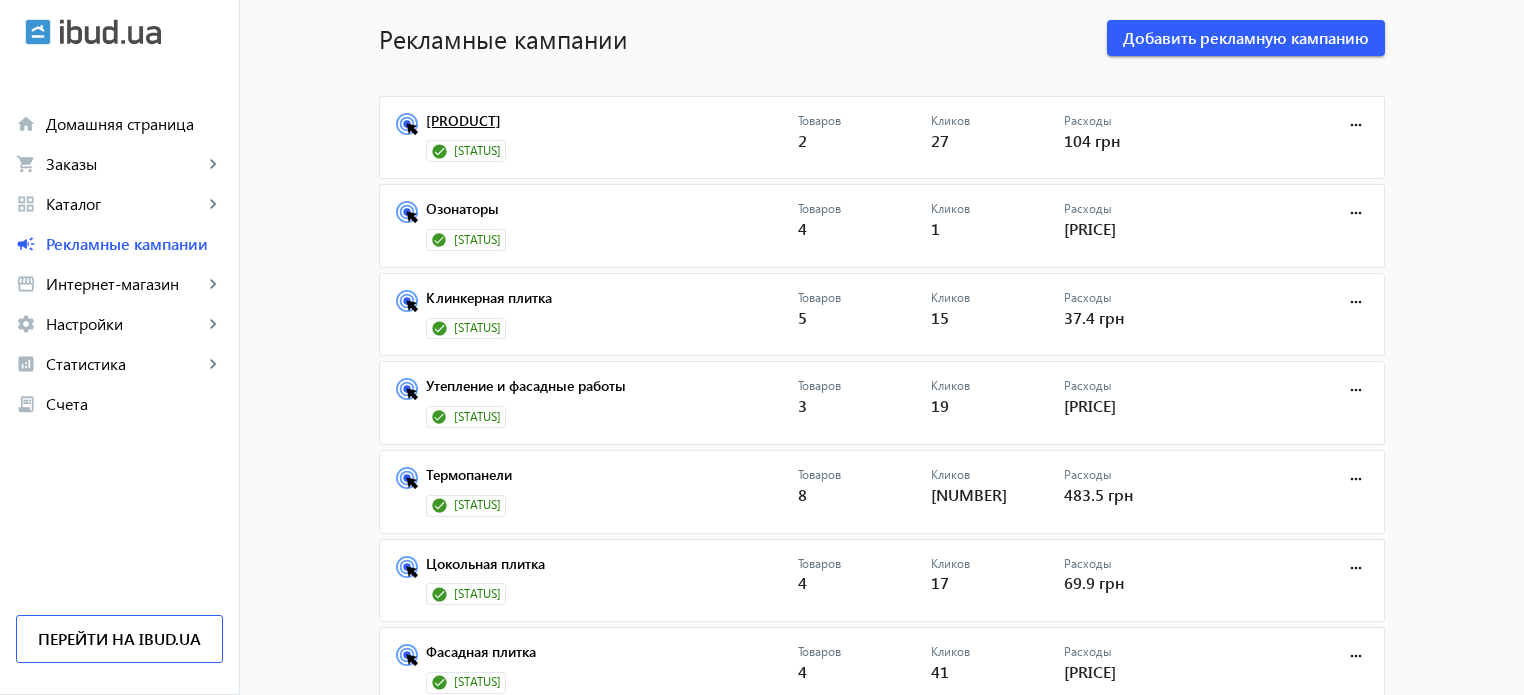 click on "[PRODUCT]" at bounding box center (612, 127) 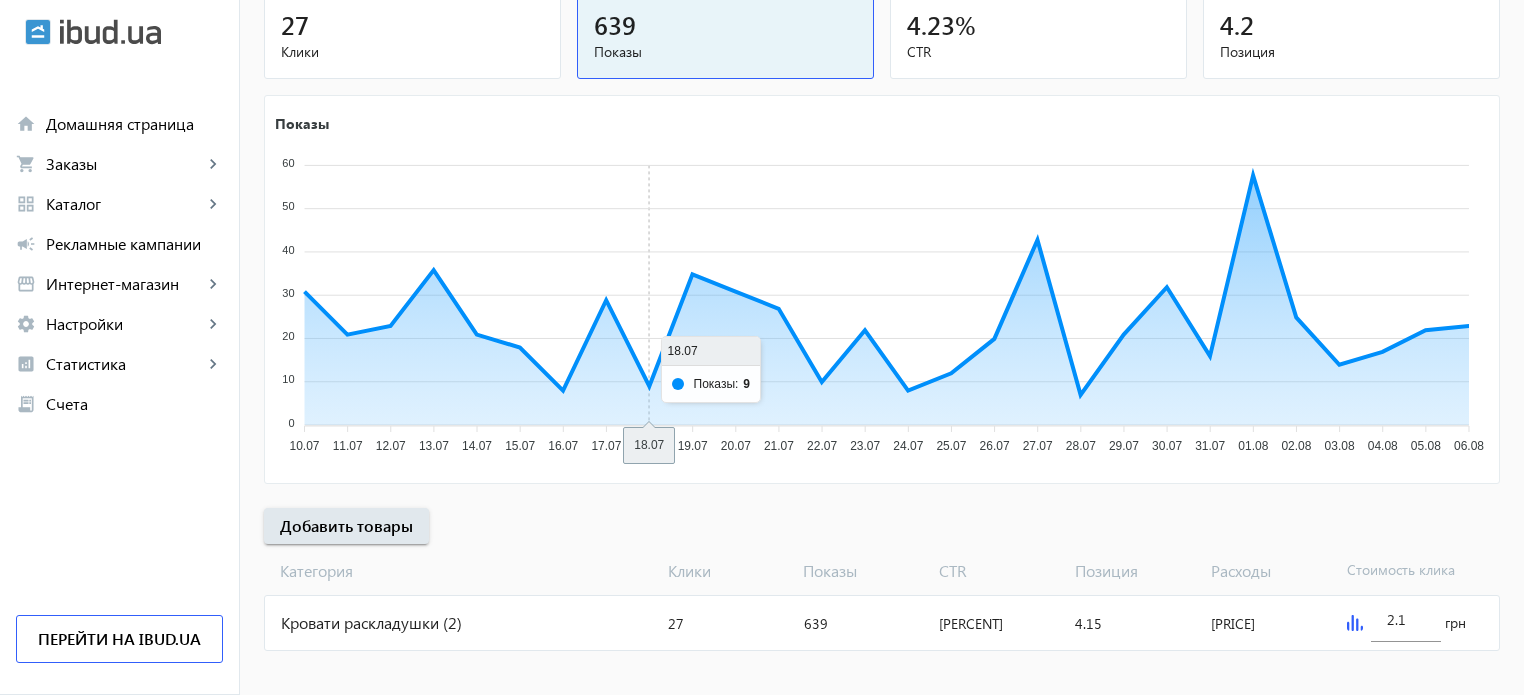 scroll, scrollTop: 271, scrollLeft: 0, axis: vertical 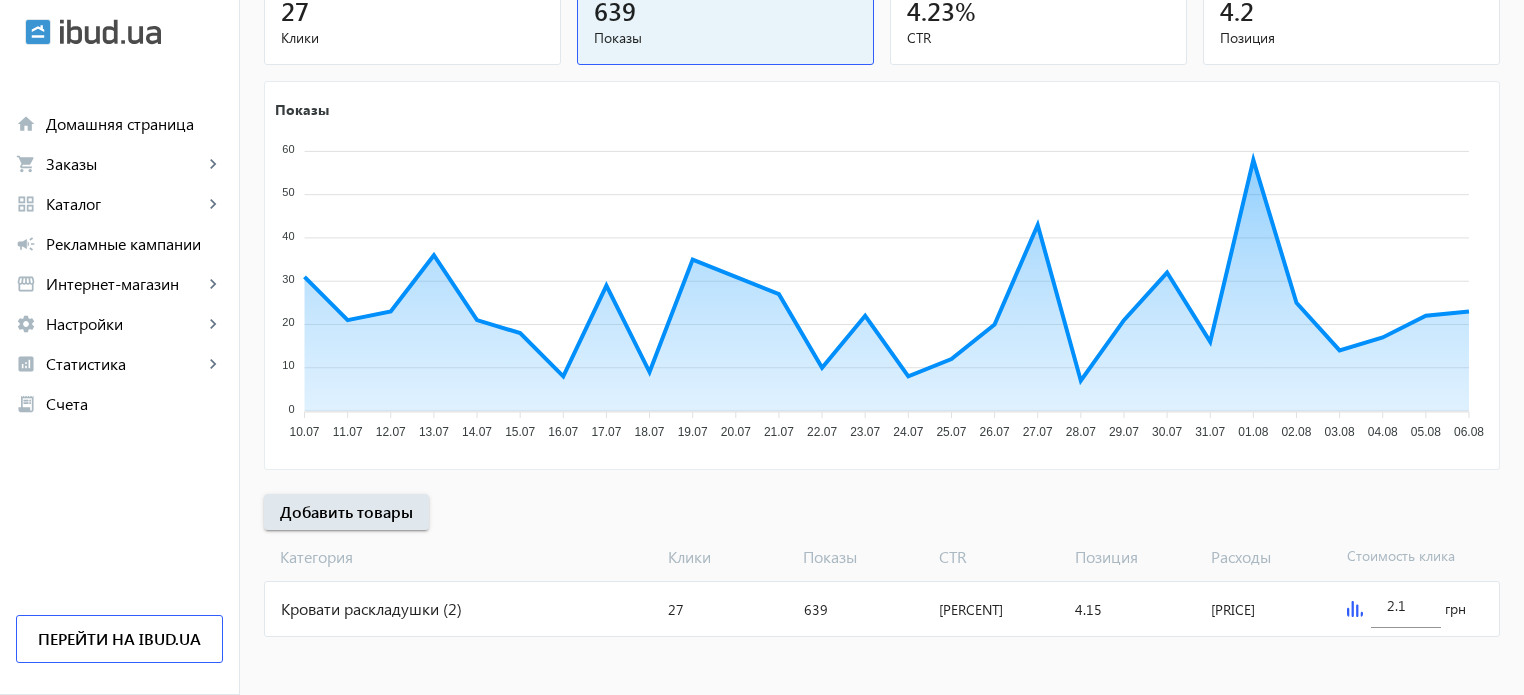 click on "[PRODUCT] [NUMBER] [NUMBER] [PERCENT] [NUMBER] [PRICE] [PRICE]" 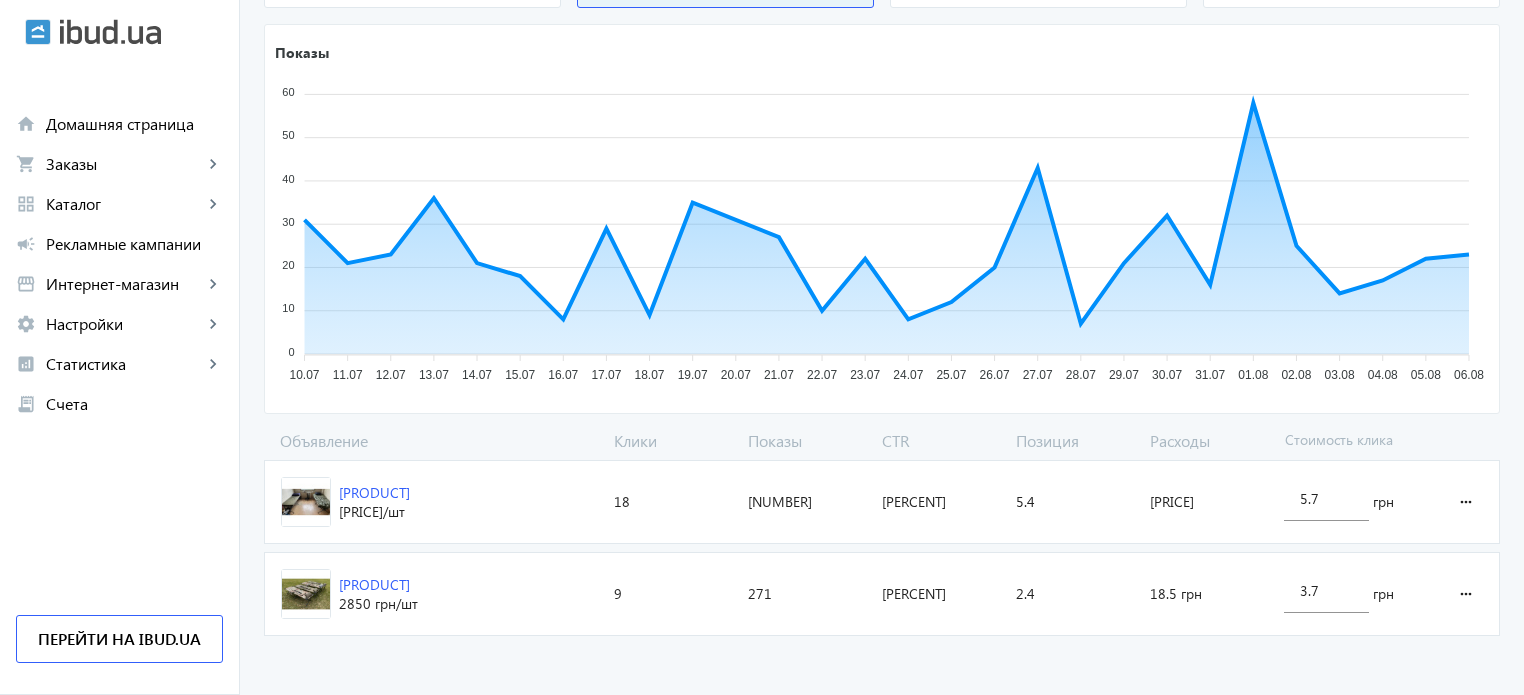 scroll, scrollTop: 320, scrollLeft: 0, axis: vertical 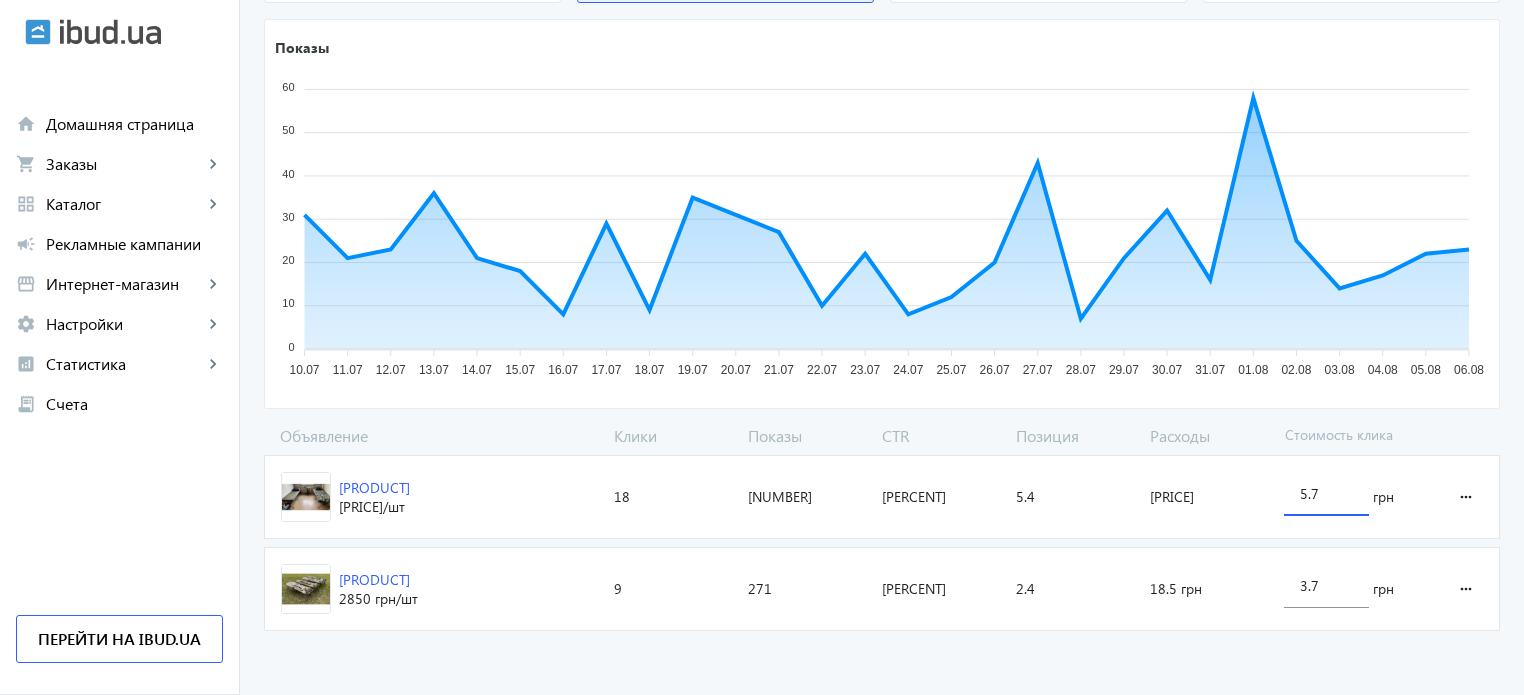 drag, startPoint x: 1303, startPoint y: 485, endPoint x: 1293, endPoint y: 483, distance: 10.198039 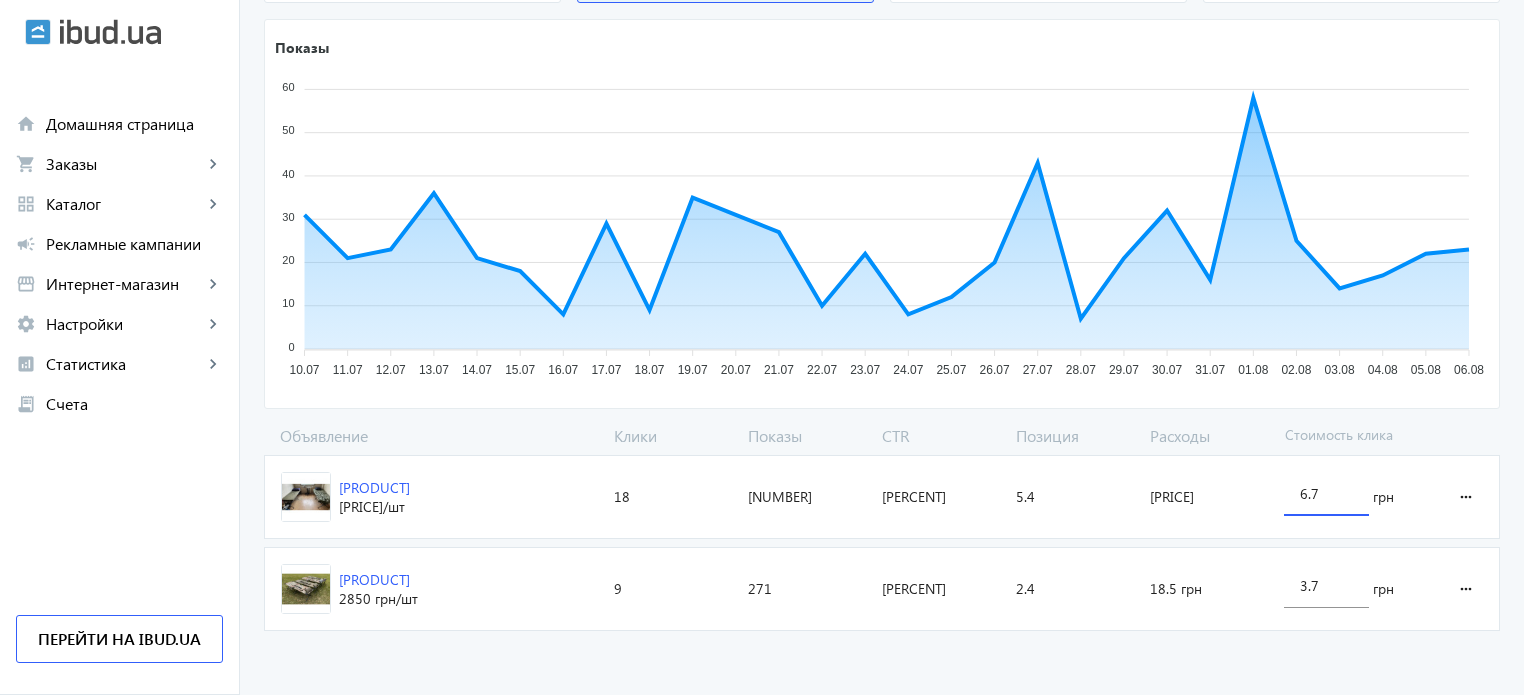 click on "6.7" at bounding box center [1326, 493] 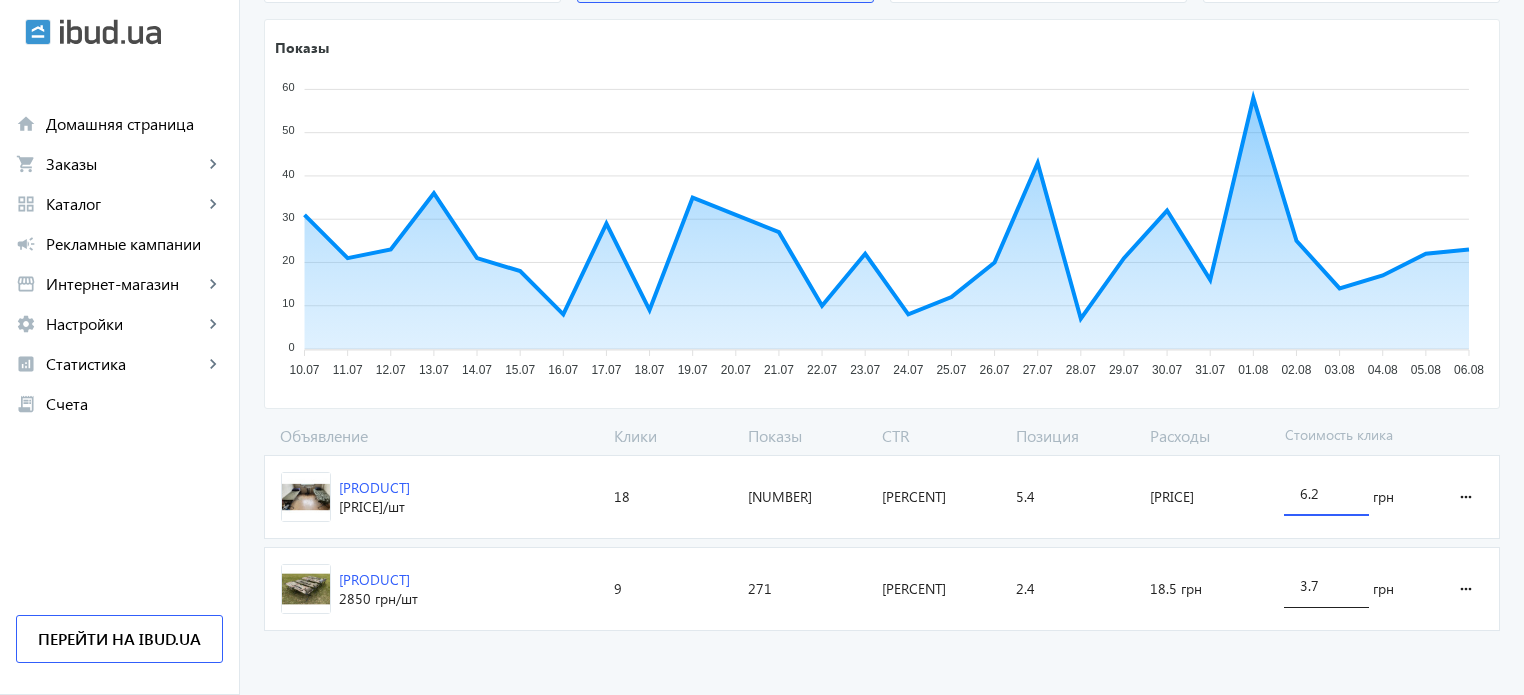 type on "6.2" 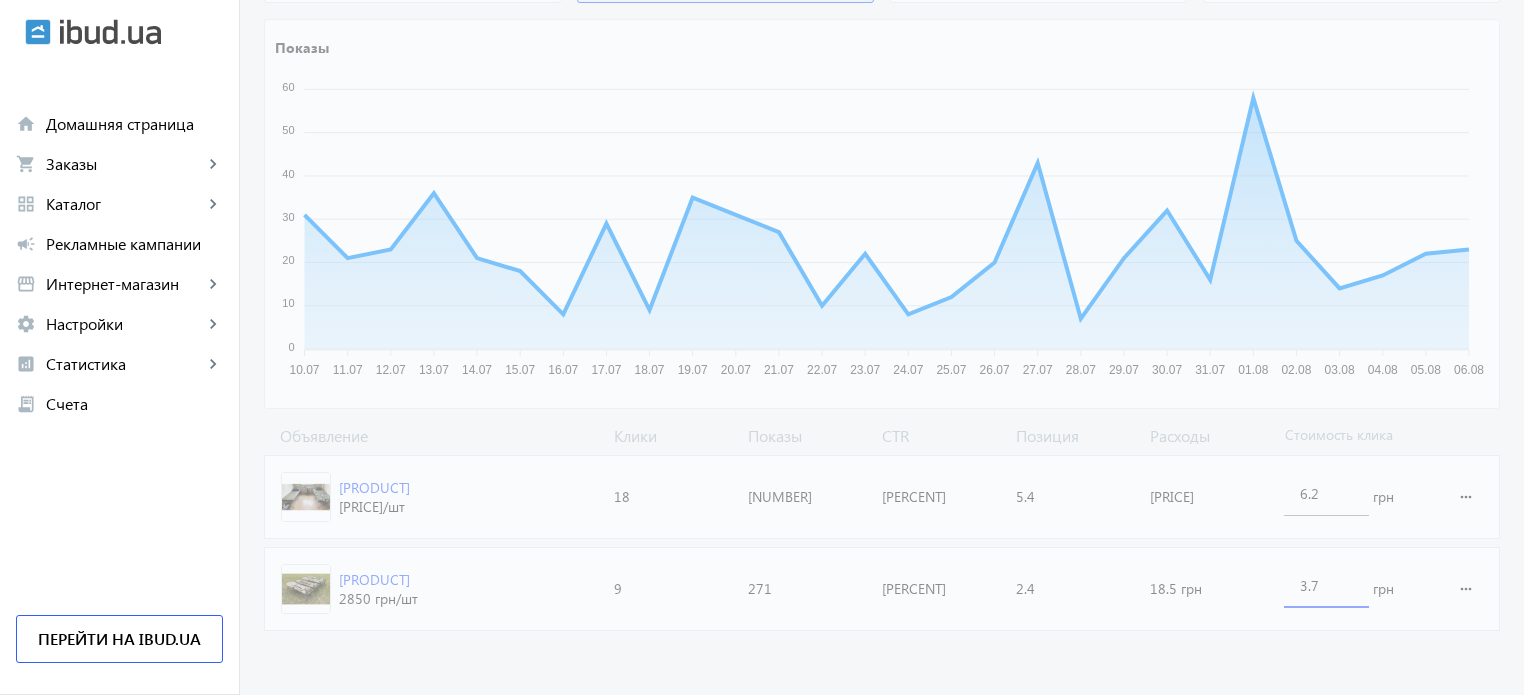 click on "Объявление Клики Показы CTR Позиция Расходы Стоимость клика Раскладушка военная 196х66 см кровать нато усиленная 2350 грн /шт Клики:  18 Показы:  368 CTR:  4.89% Позиция:  5.4 Расходы:  85.5 грн 6.2 грн more_horiz Раскладушка увеличенная 206х72 см армейская усиленная 2850 грн /шт Клики:  9 Показы:  271 CTR:  3.32% Позиция:  2.4 Расходы:  18.5 грн 3.7 грн more_horiz" 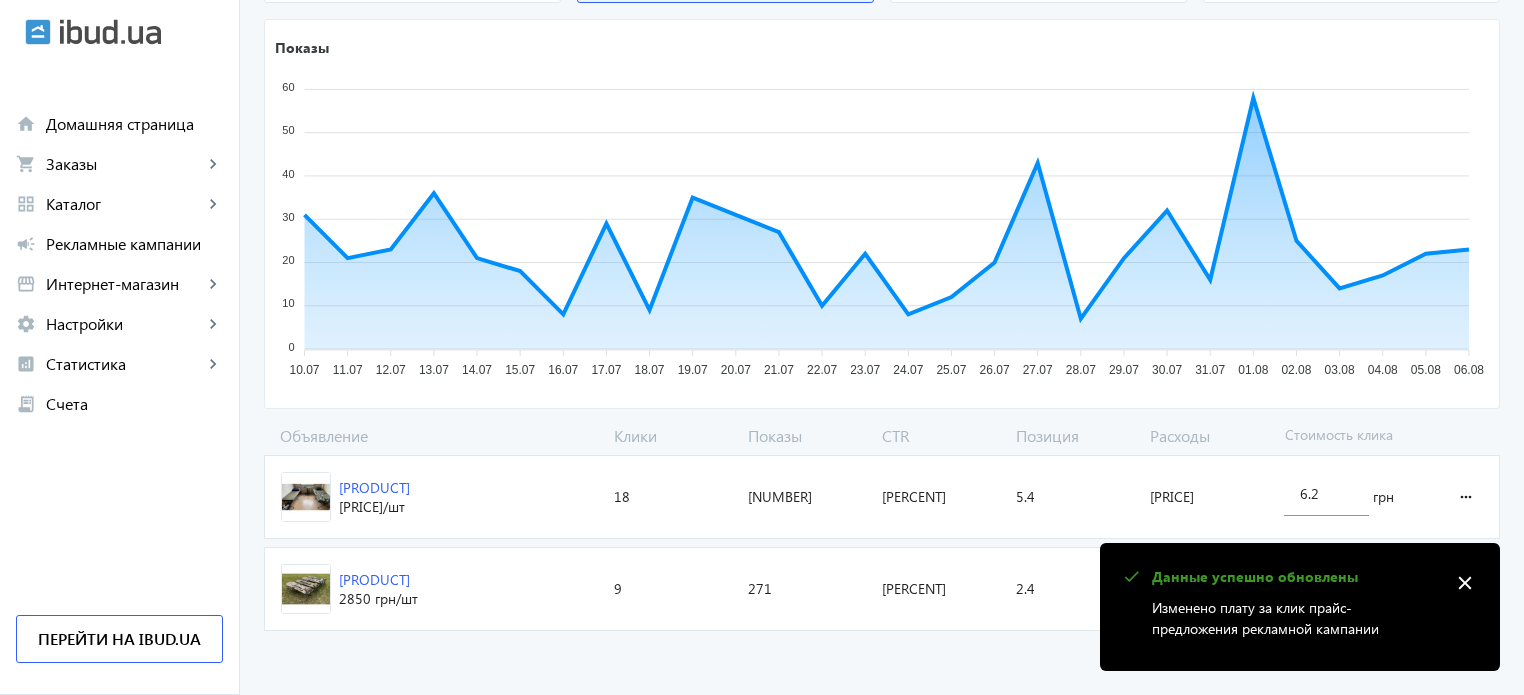 click on "close" at bounding box center [1465, 583] 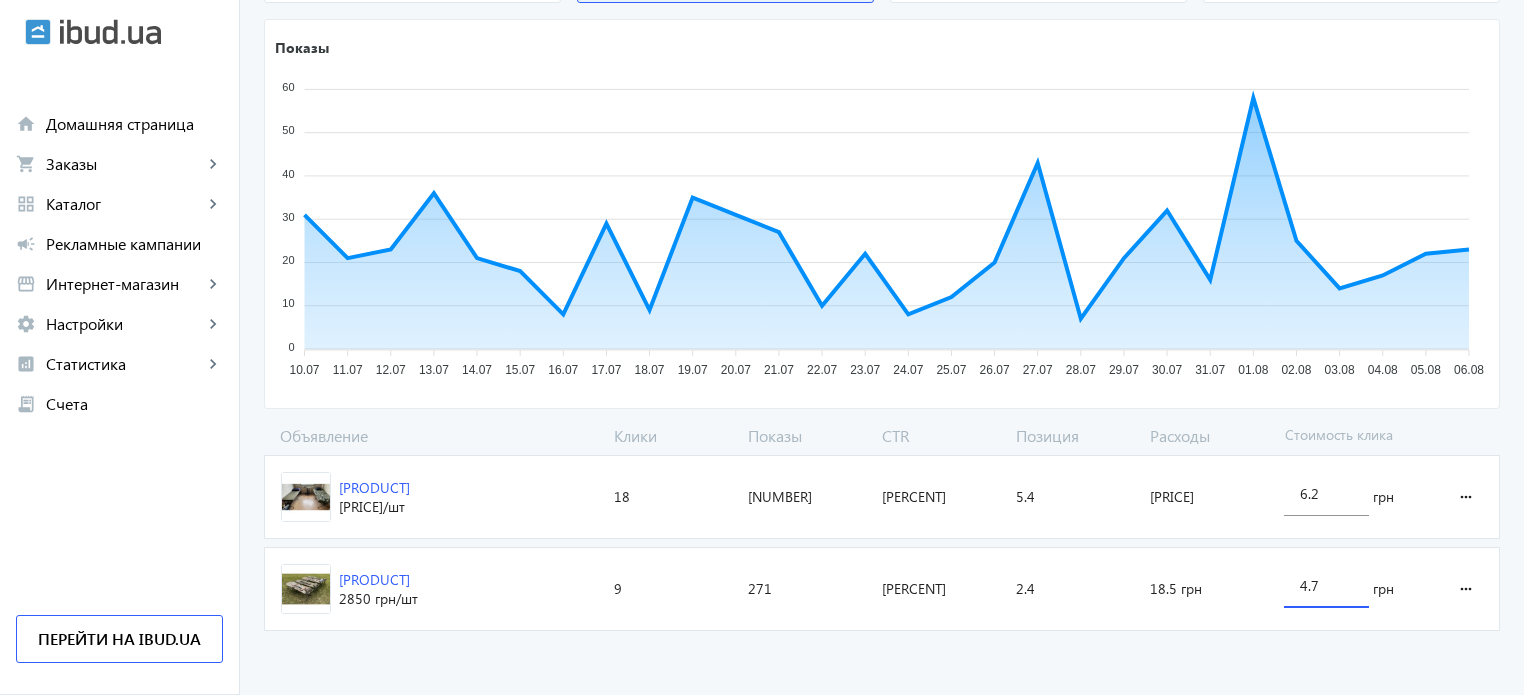 type on "4.7" 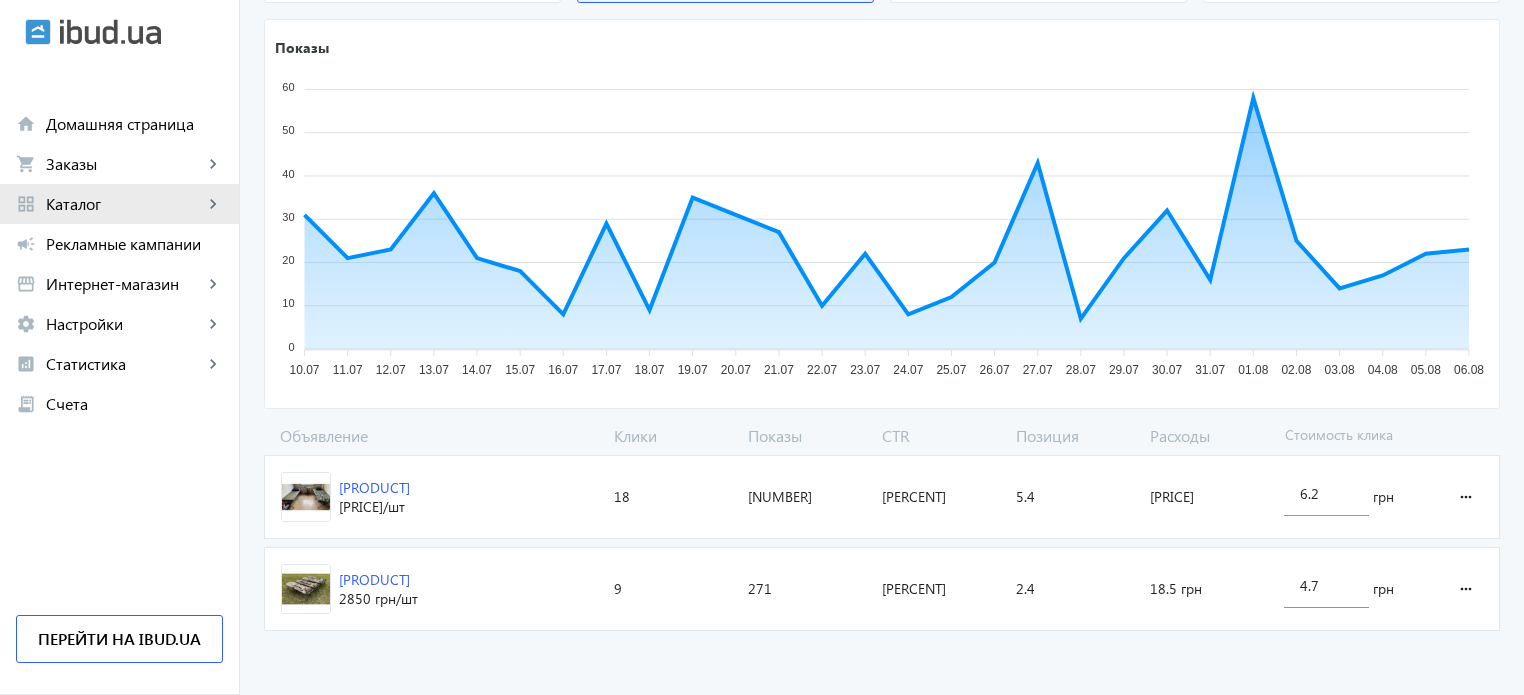 click on "Каталог" 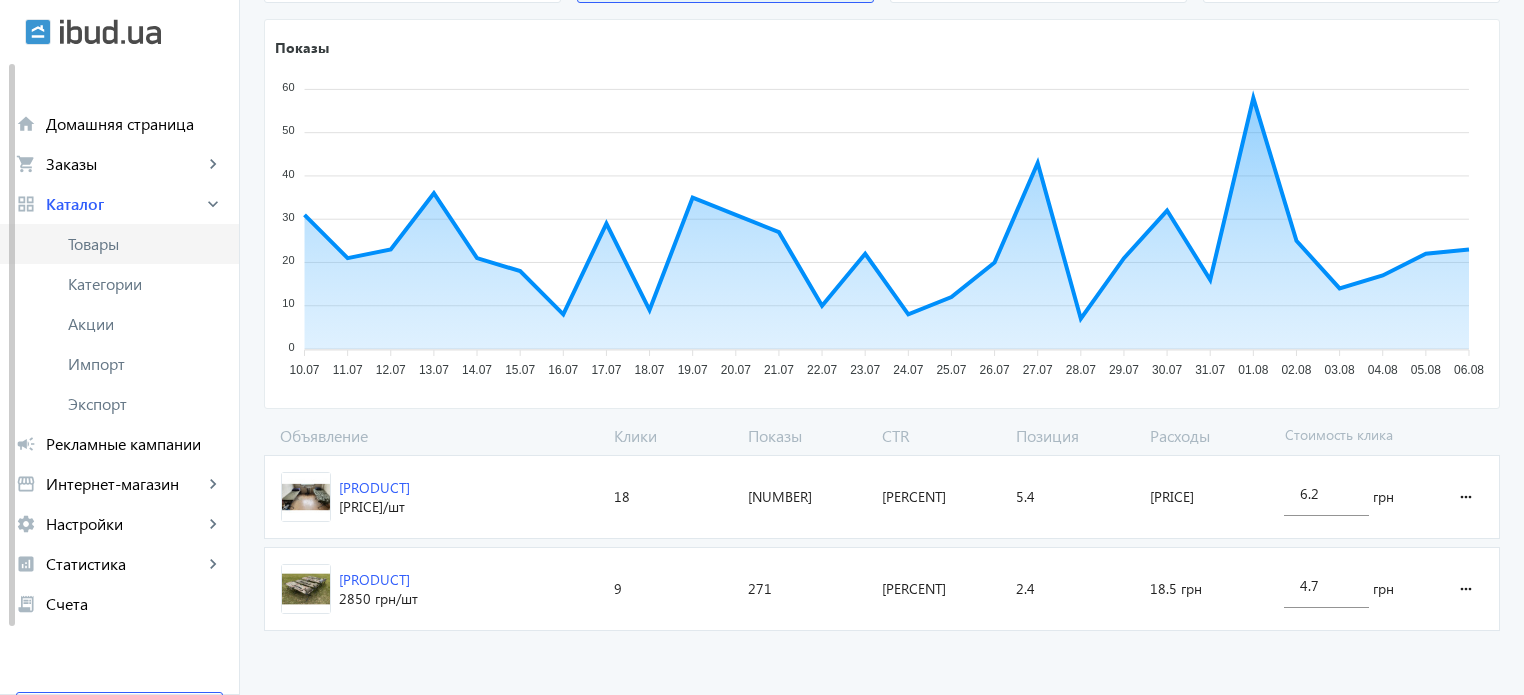 click on "Товары" 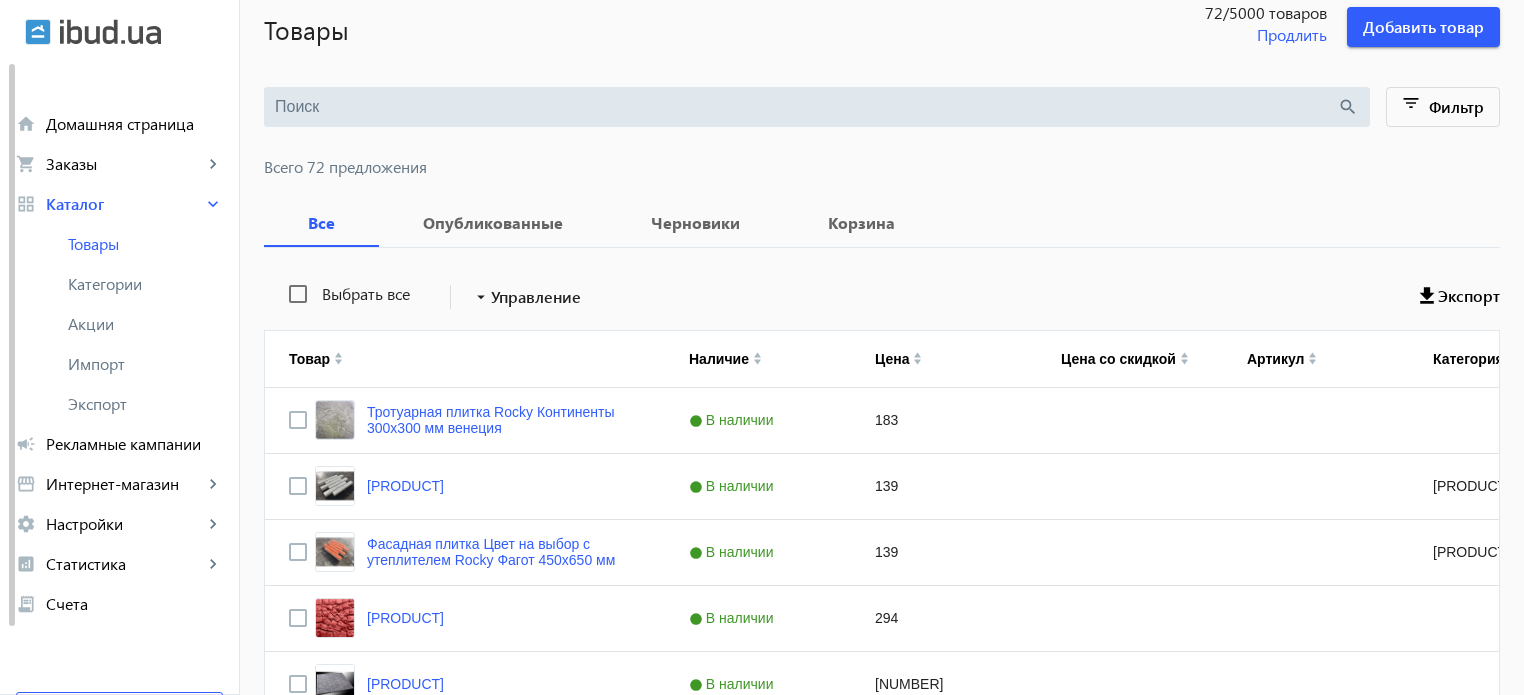 scroll, scrollTop: 0, scrollLeft: 0, axis: both 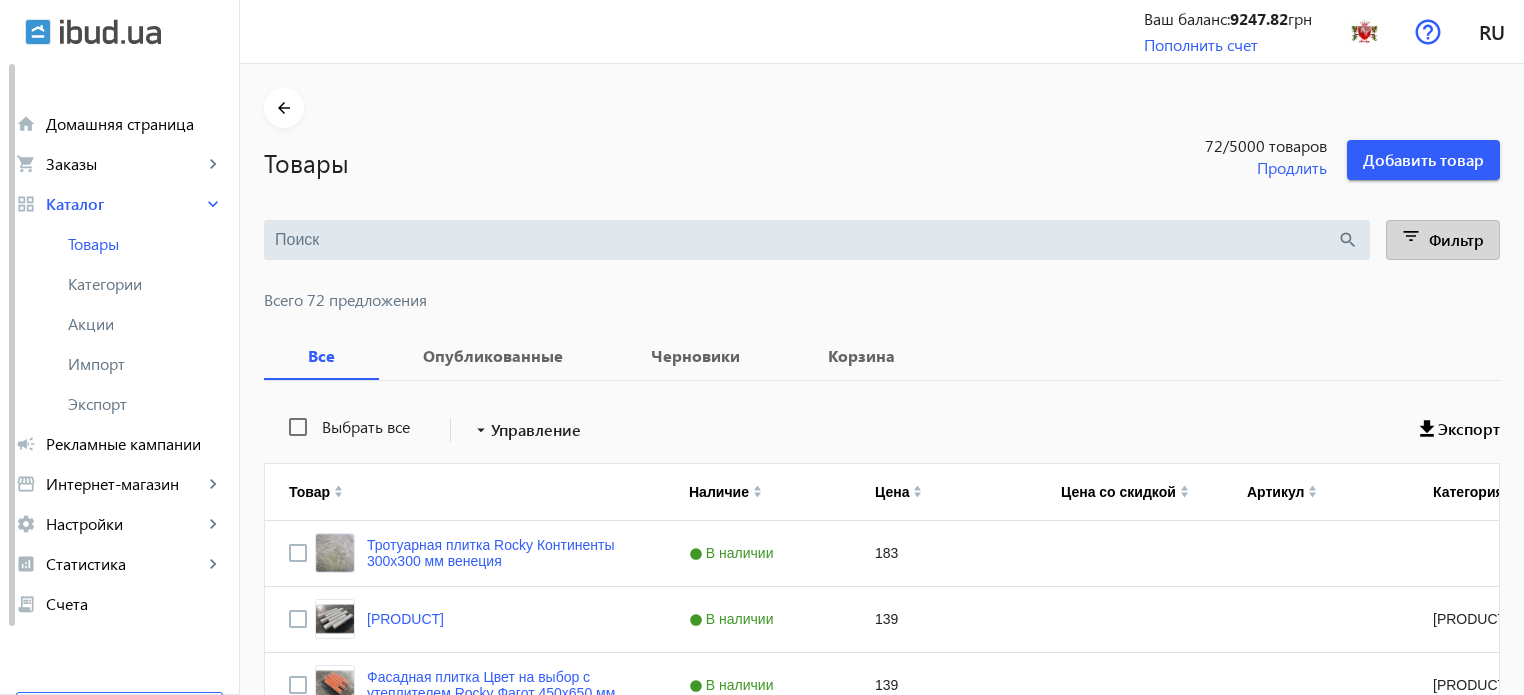 click on "Фильтр" 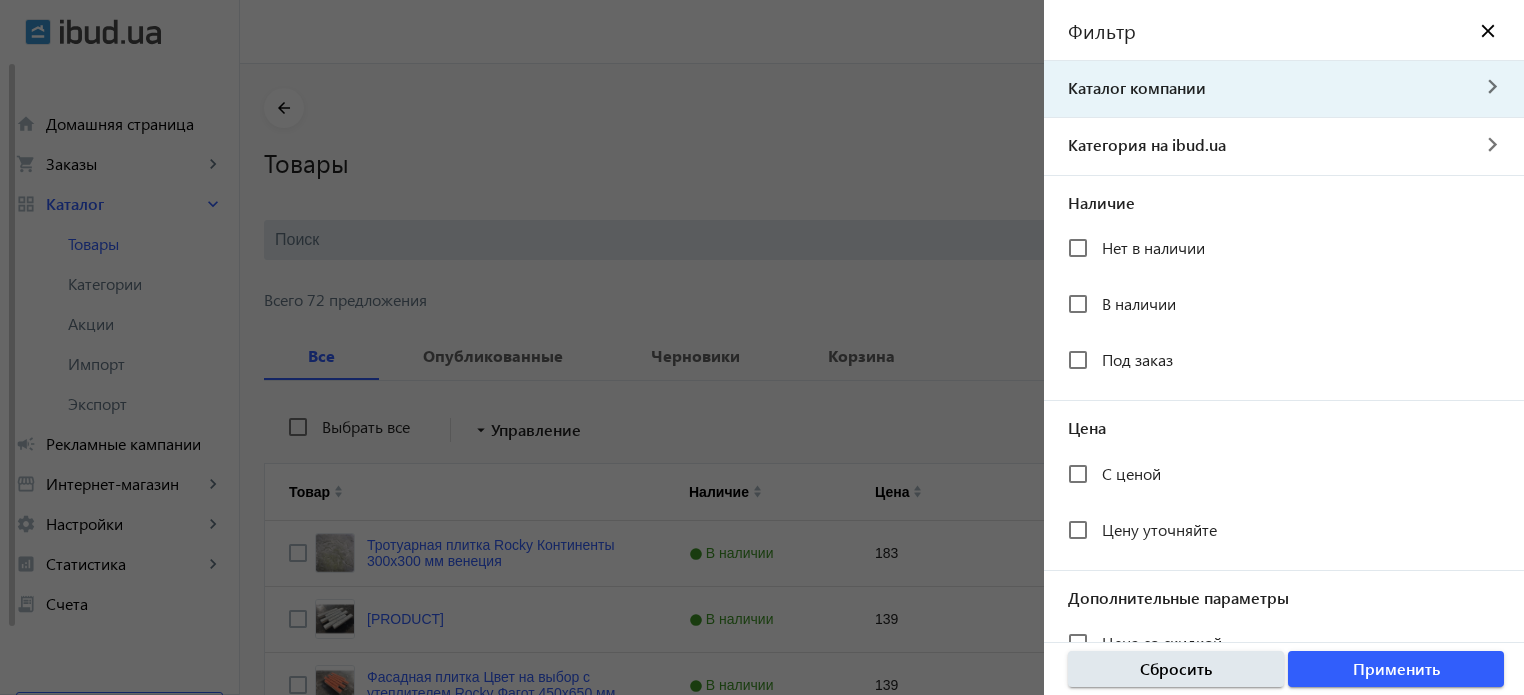 click on "Каталог компании navigate_next" 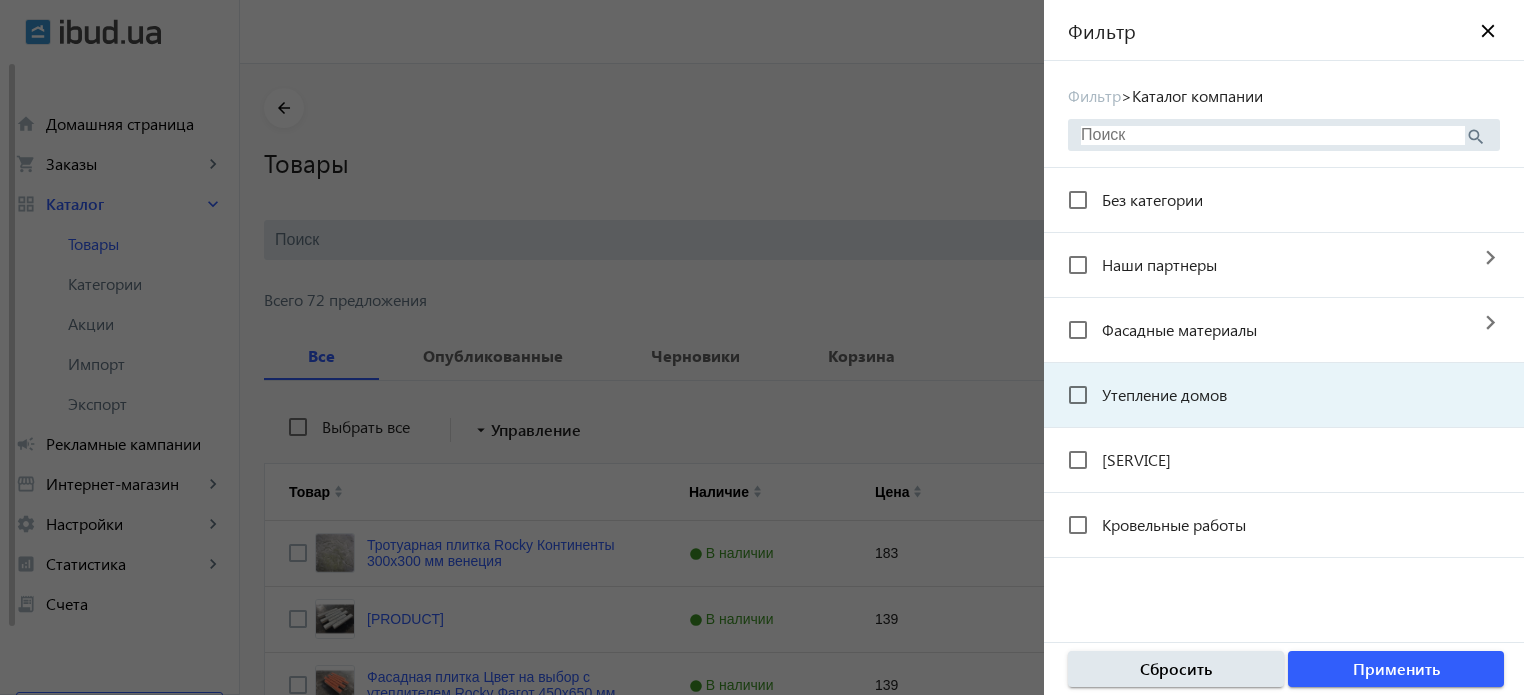 click on "Утепление домов" at bounding box center (1164, 394) 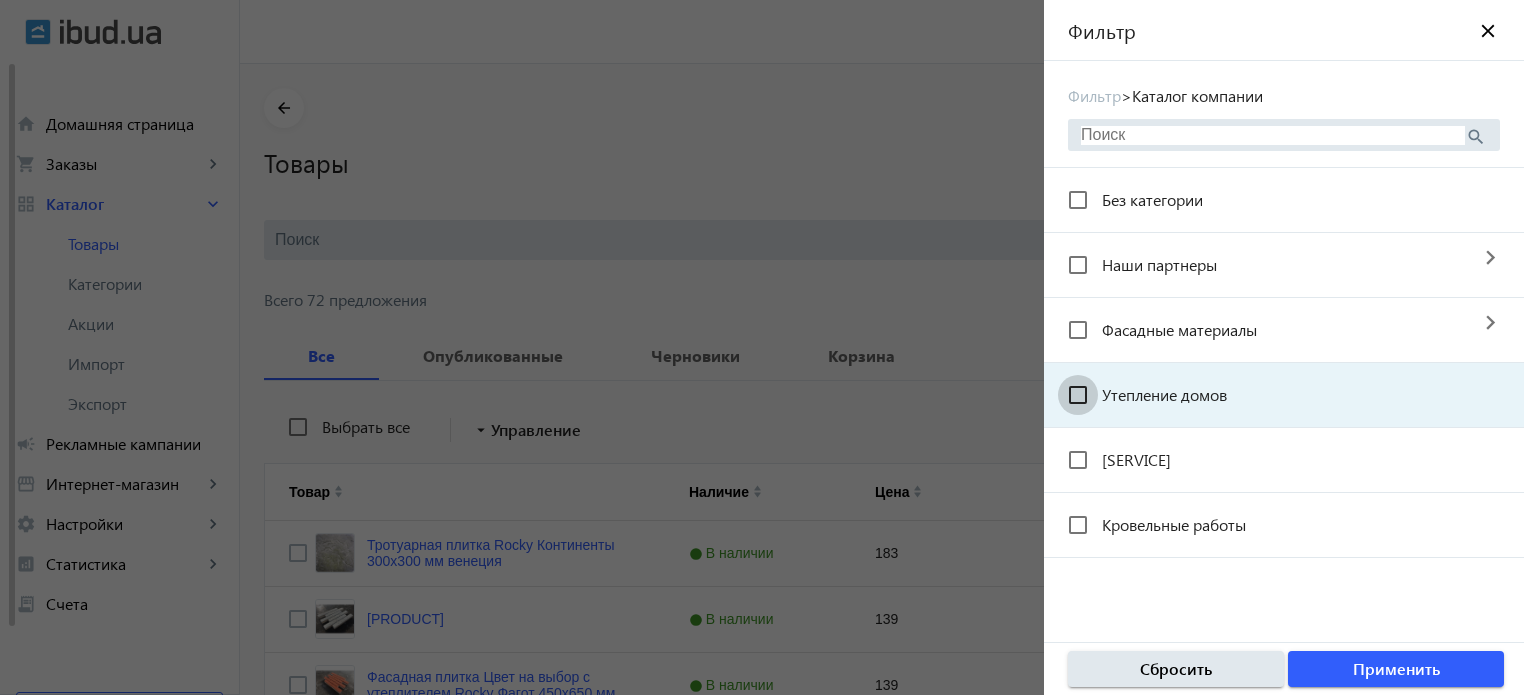 click on "Утепление домов" at bounding box center [1078, 395] 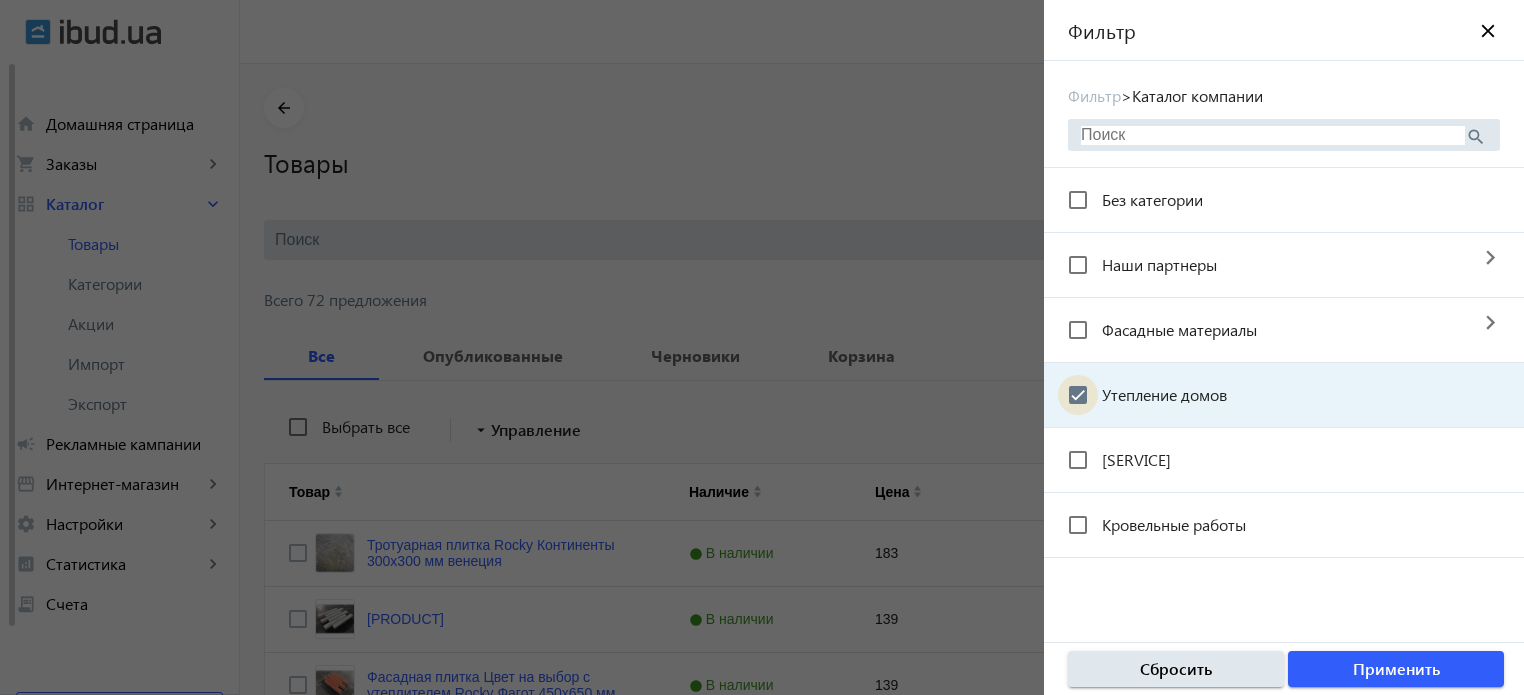 checkbox on "true" 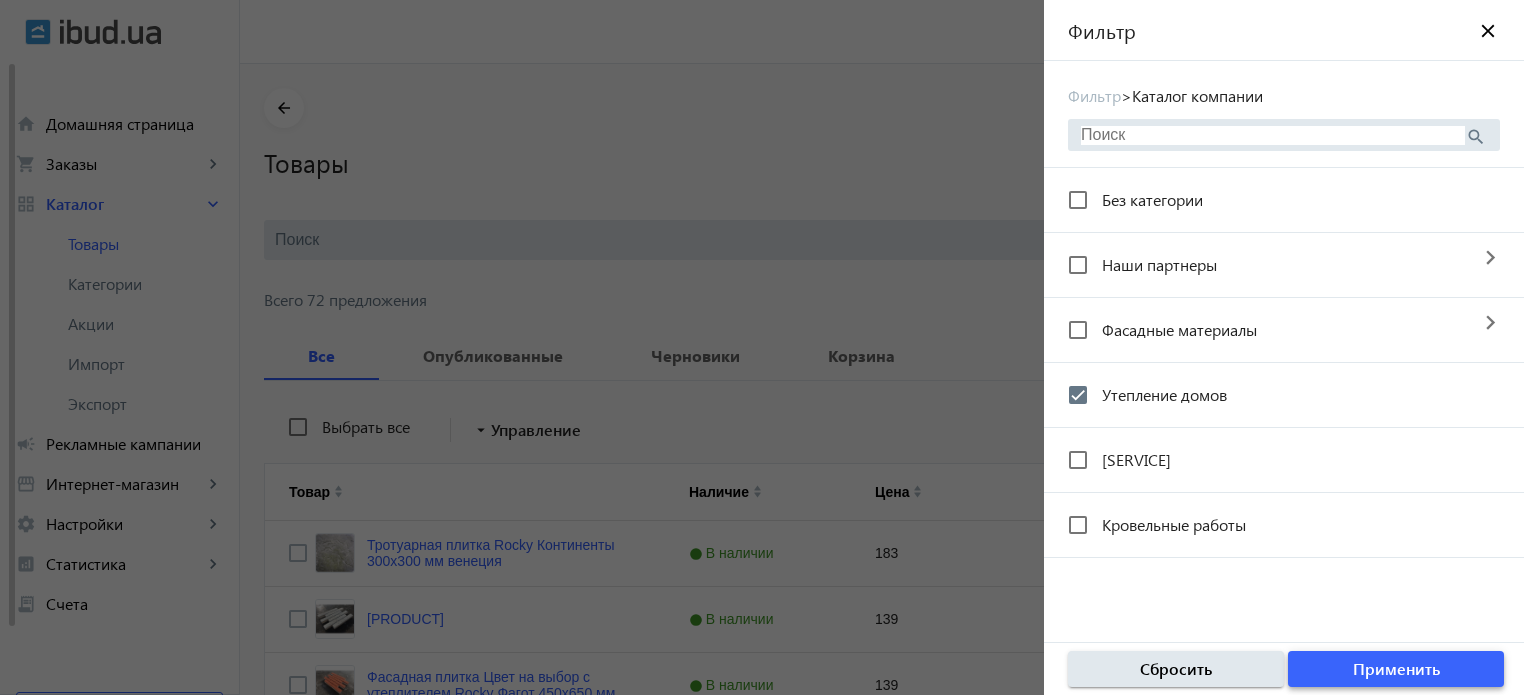 click on "Применить" 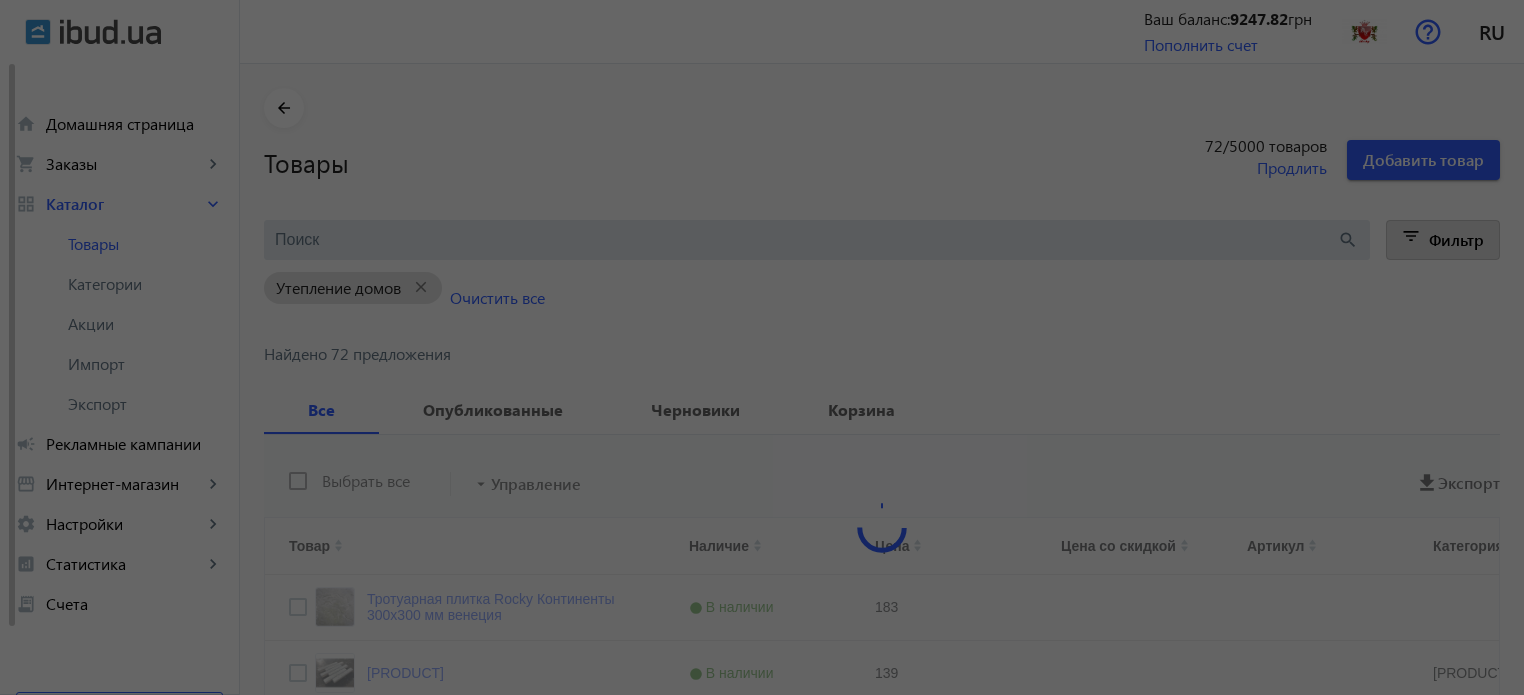 type 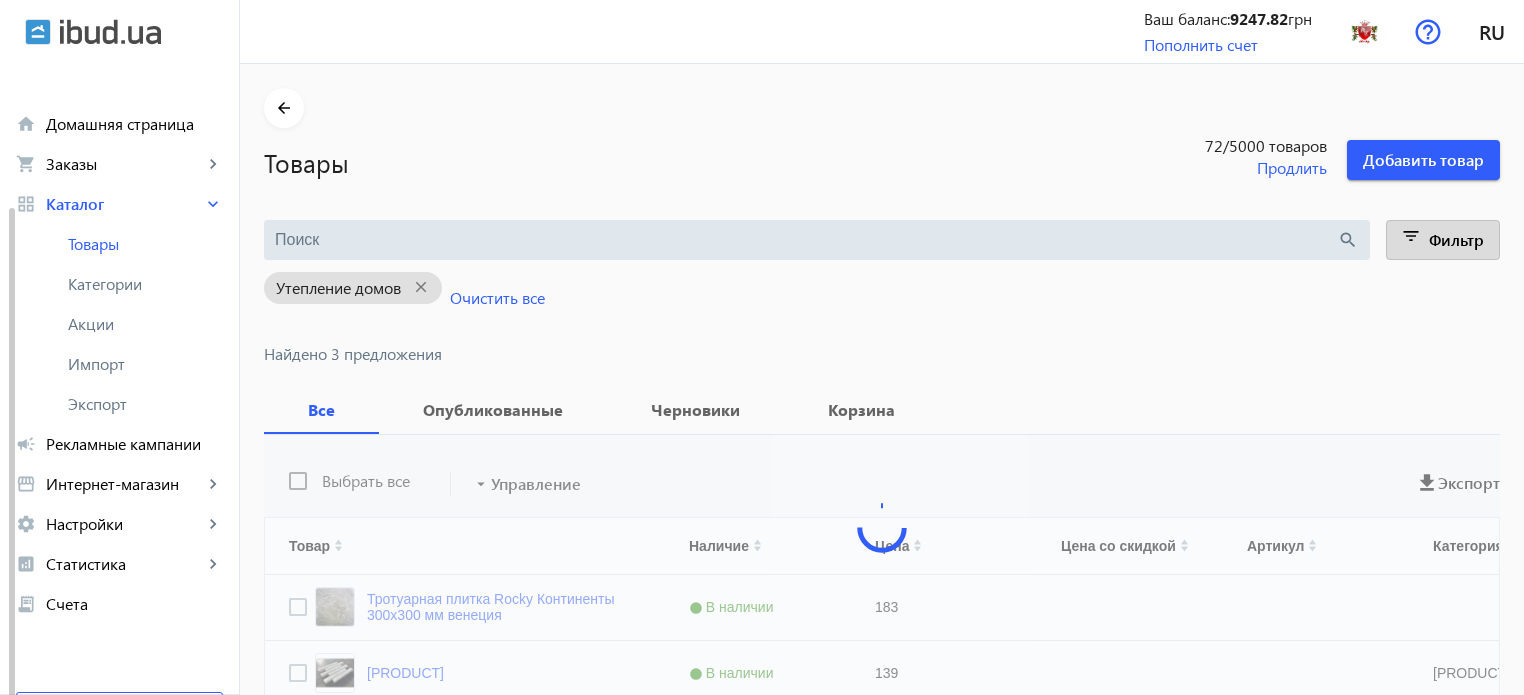 scroll, scrollTop: 33, scrollLeft: 0, axis: vertical 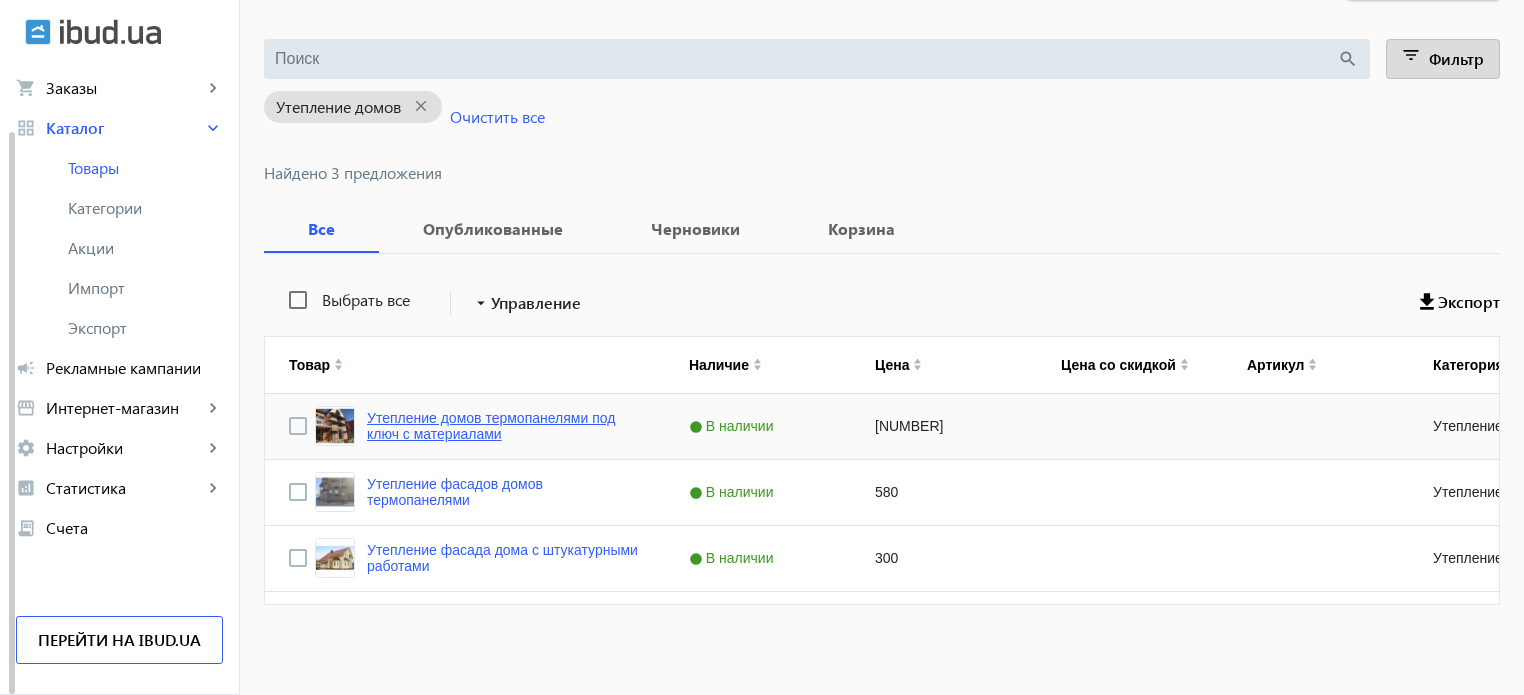 click on "Утепление домов термопанелями под ключ с материалами" 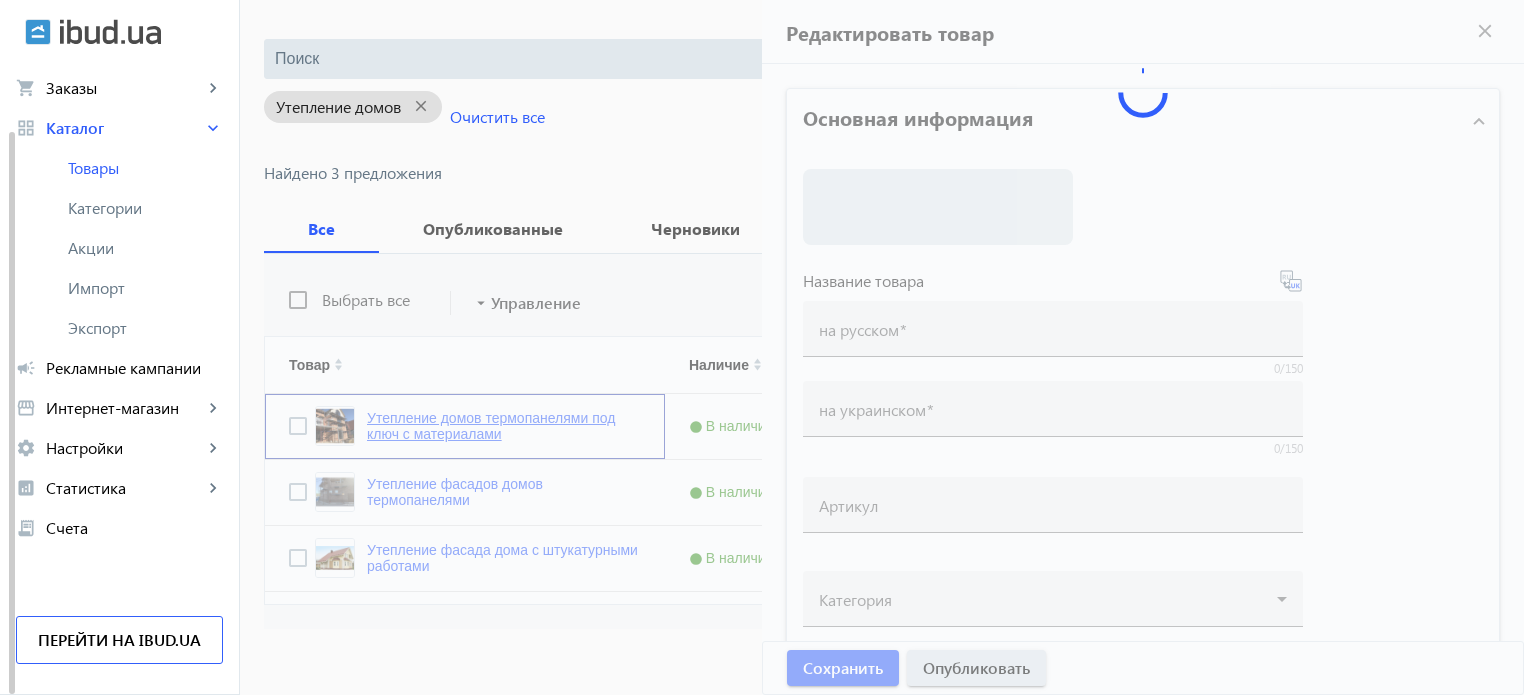 type on "Утепление домов термопанелями под ключ с материалами" 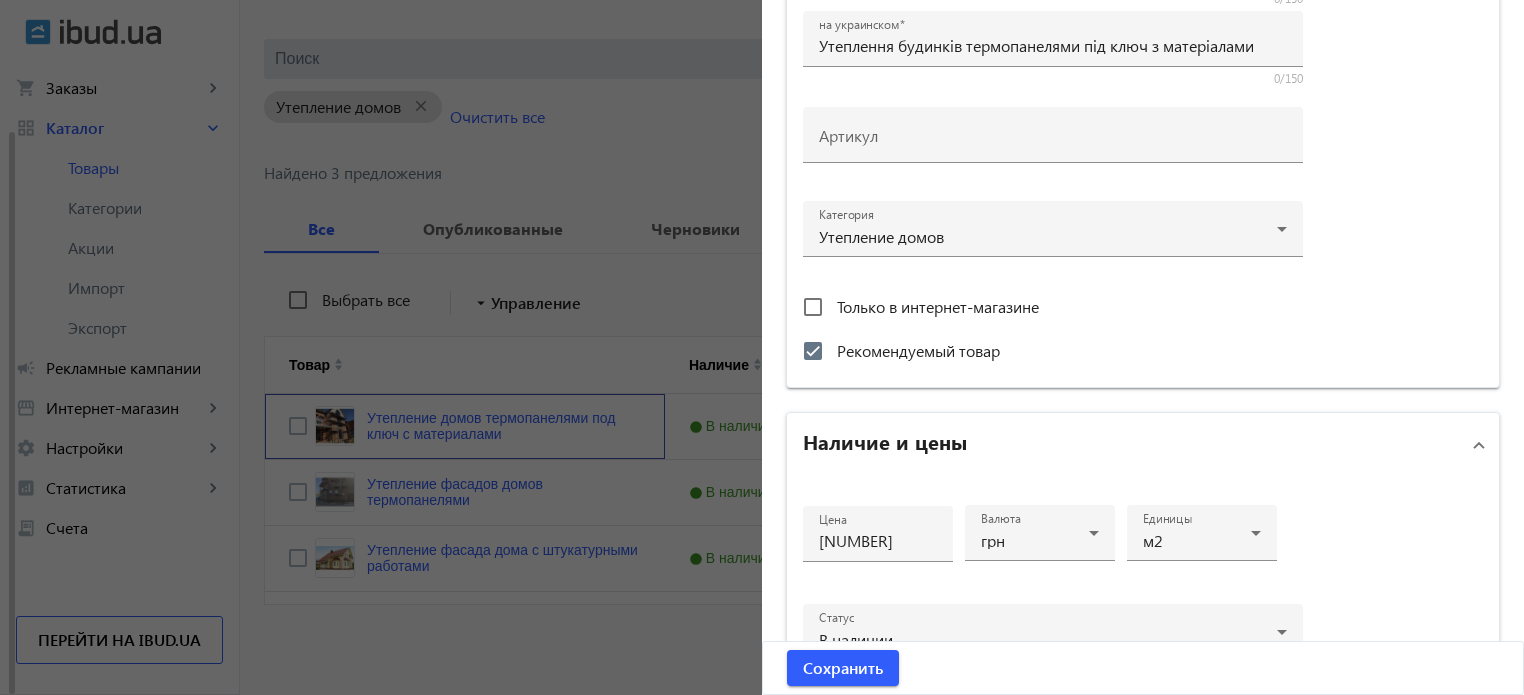 scroll, scrollTop: 709, scrollLeft: 0, axis: vertical 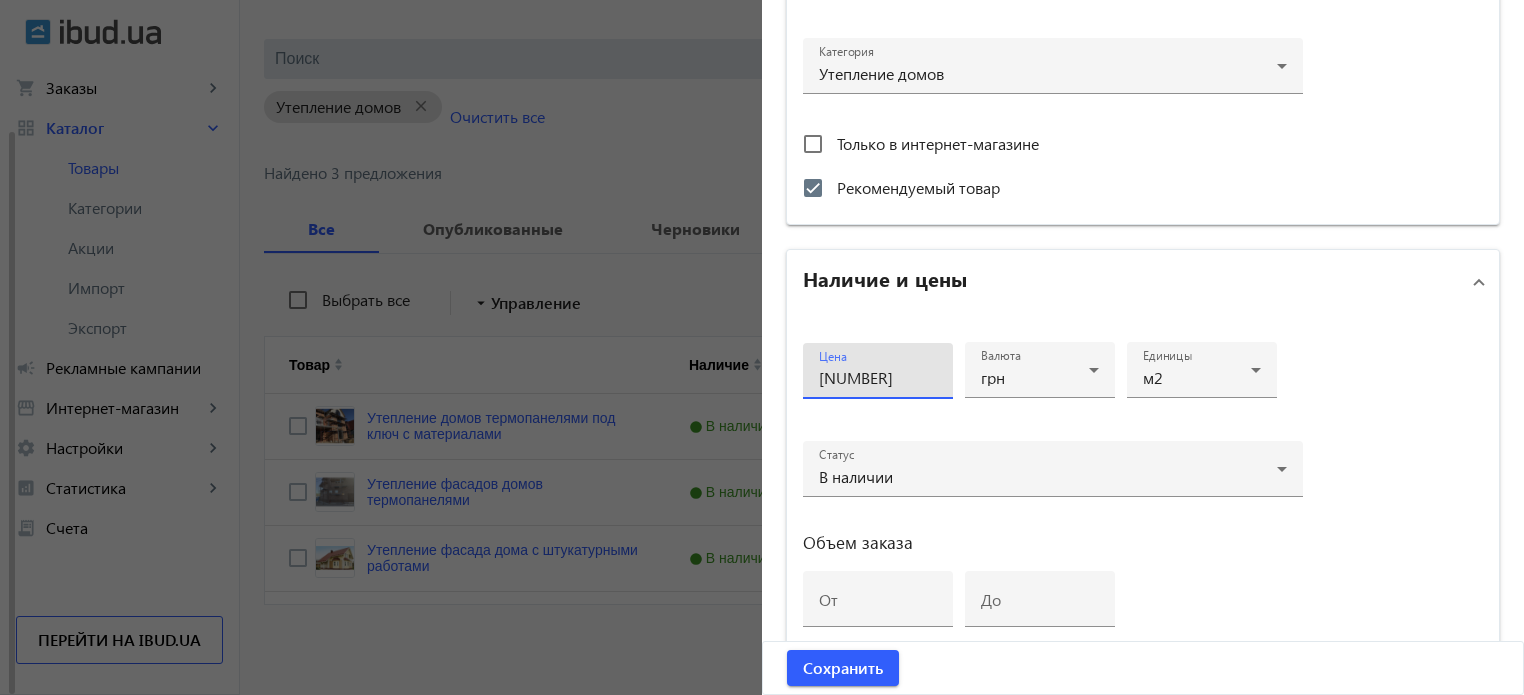 drag, startPoint x: 824, startPoint y: 372, endPoint x: 835, endPoint y: 381, distance: 14.21267 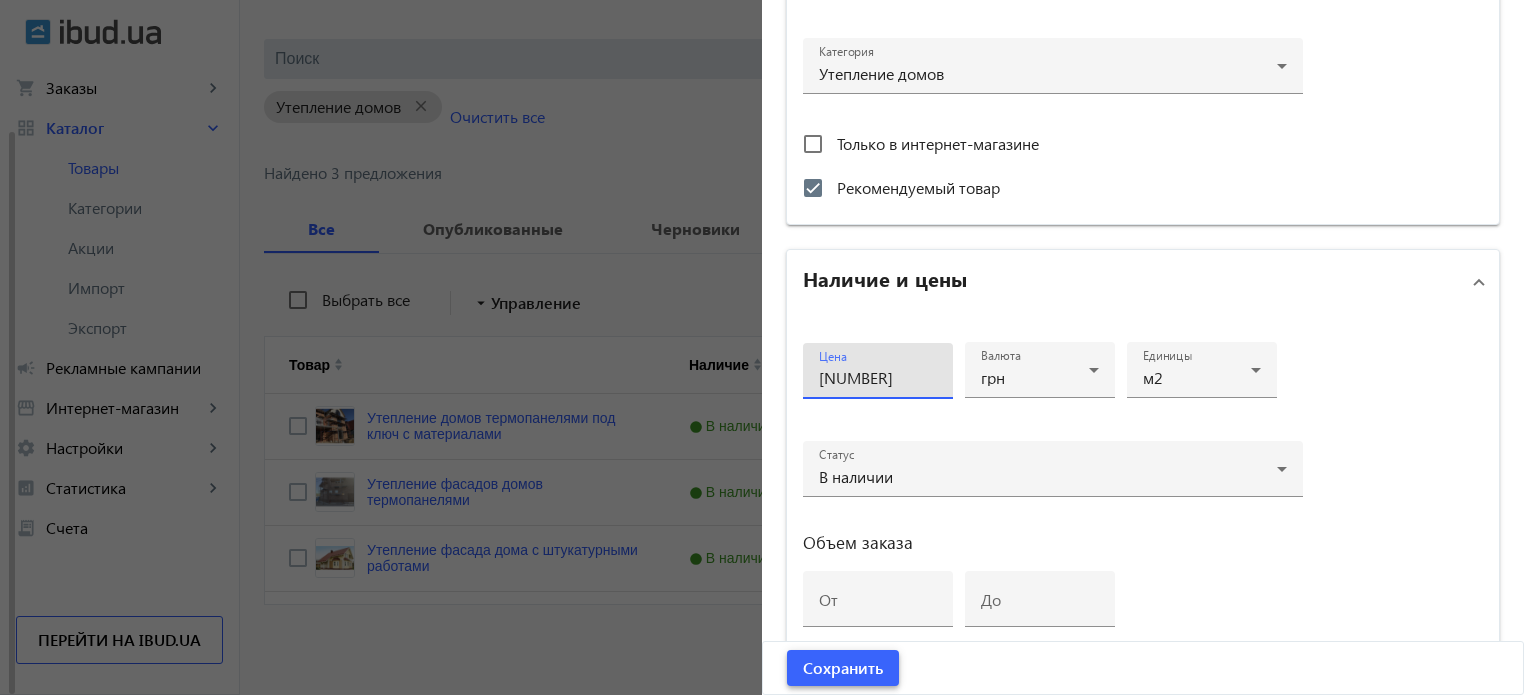 type on "[NUMBER]" 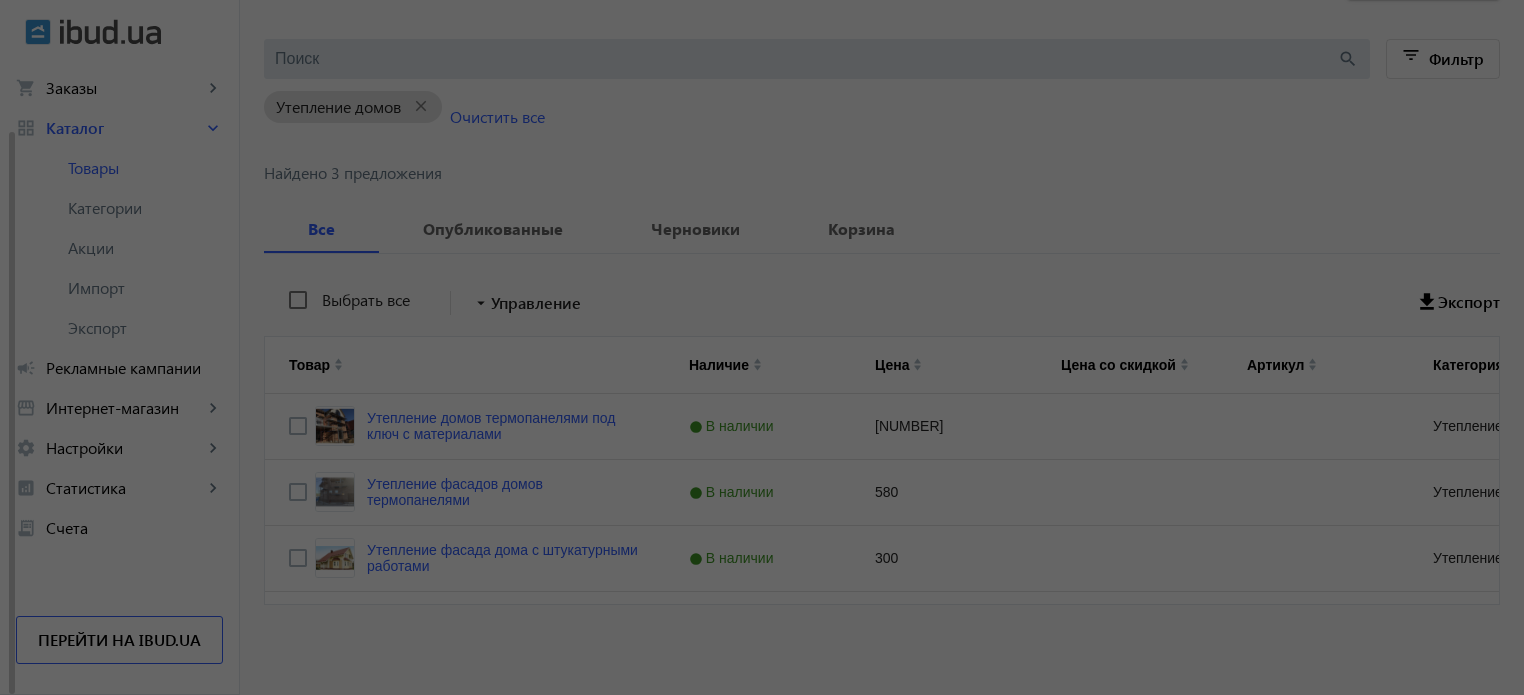scroll, scrollTop: 0, scrollLeft: 0, axis: both 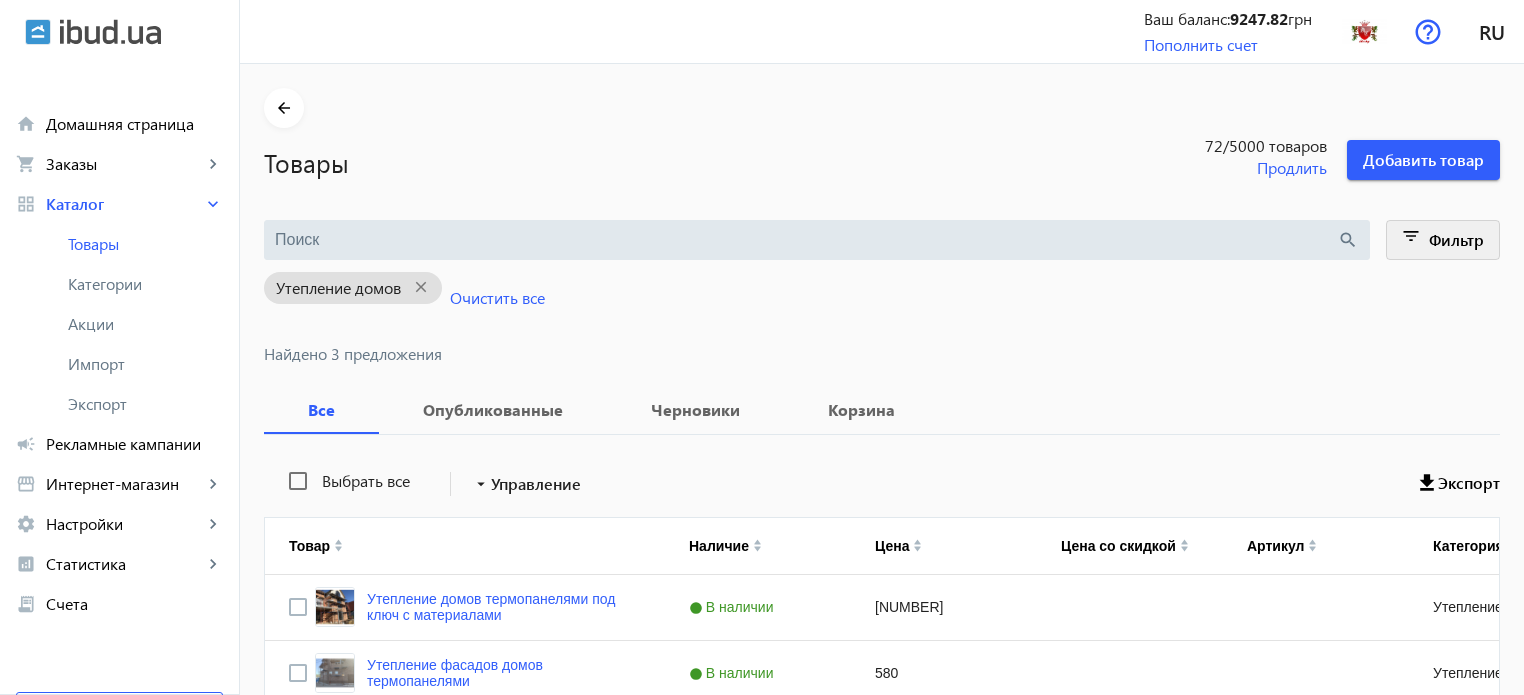 click 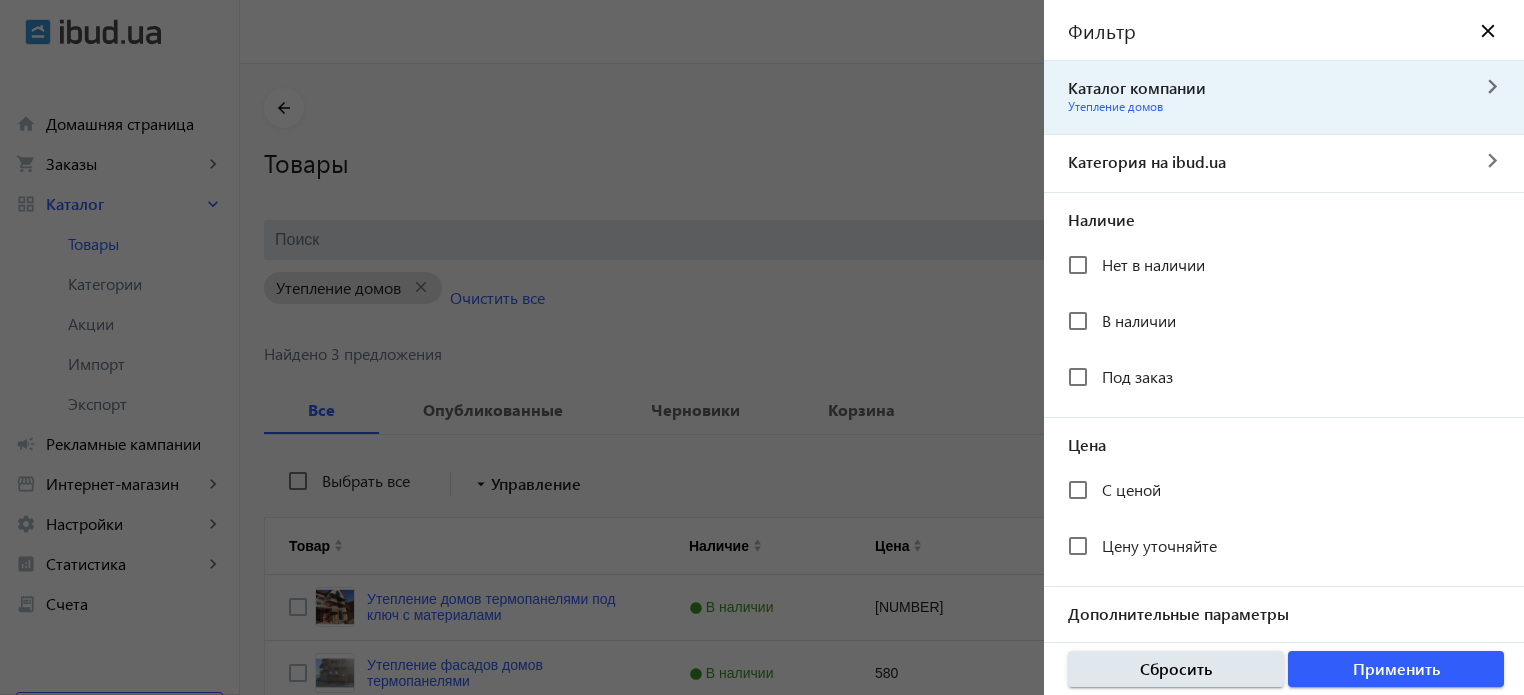 click on "navigate_next" 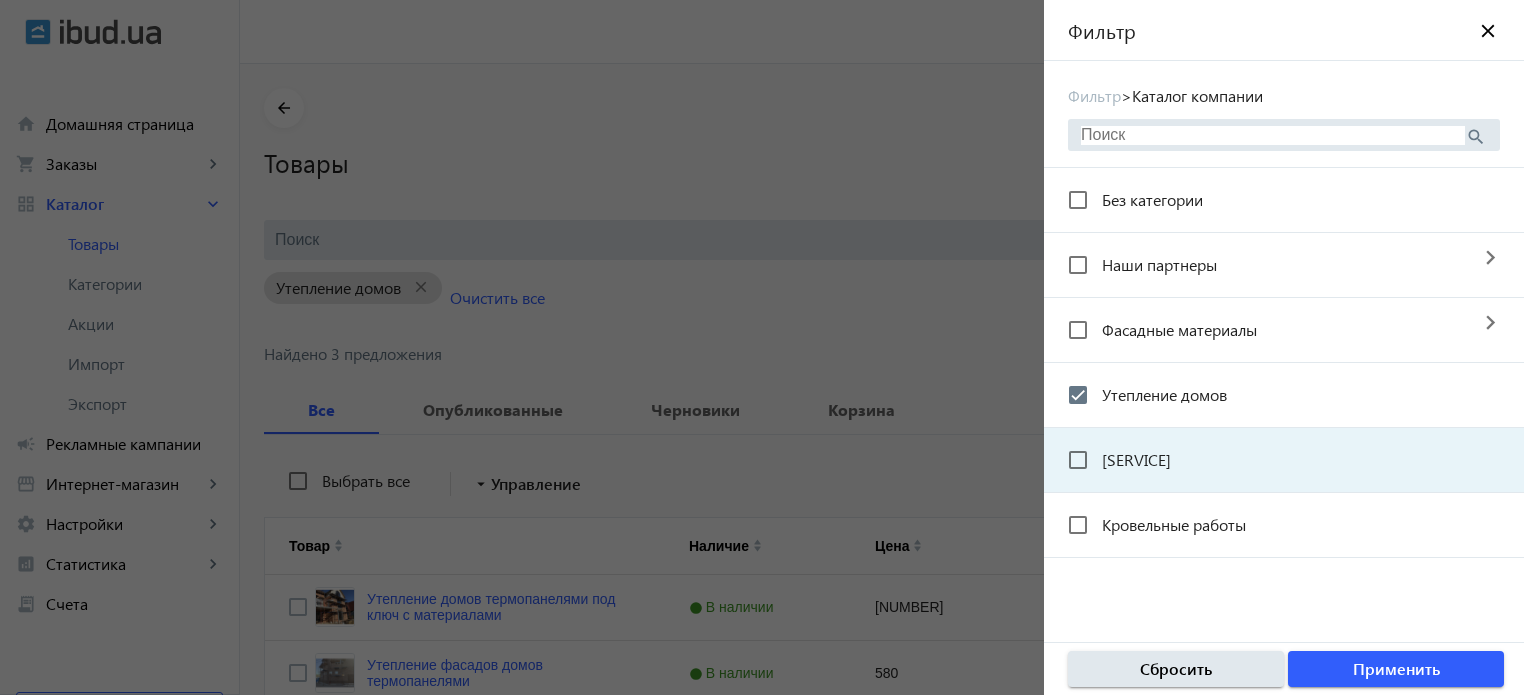 click on "[SERVICE]" at bounding box center [1136, 459] 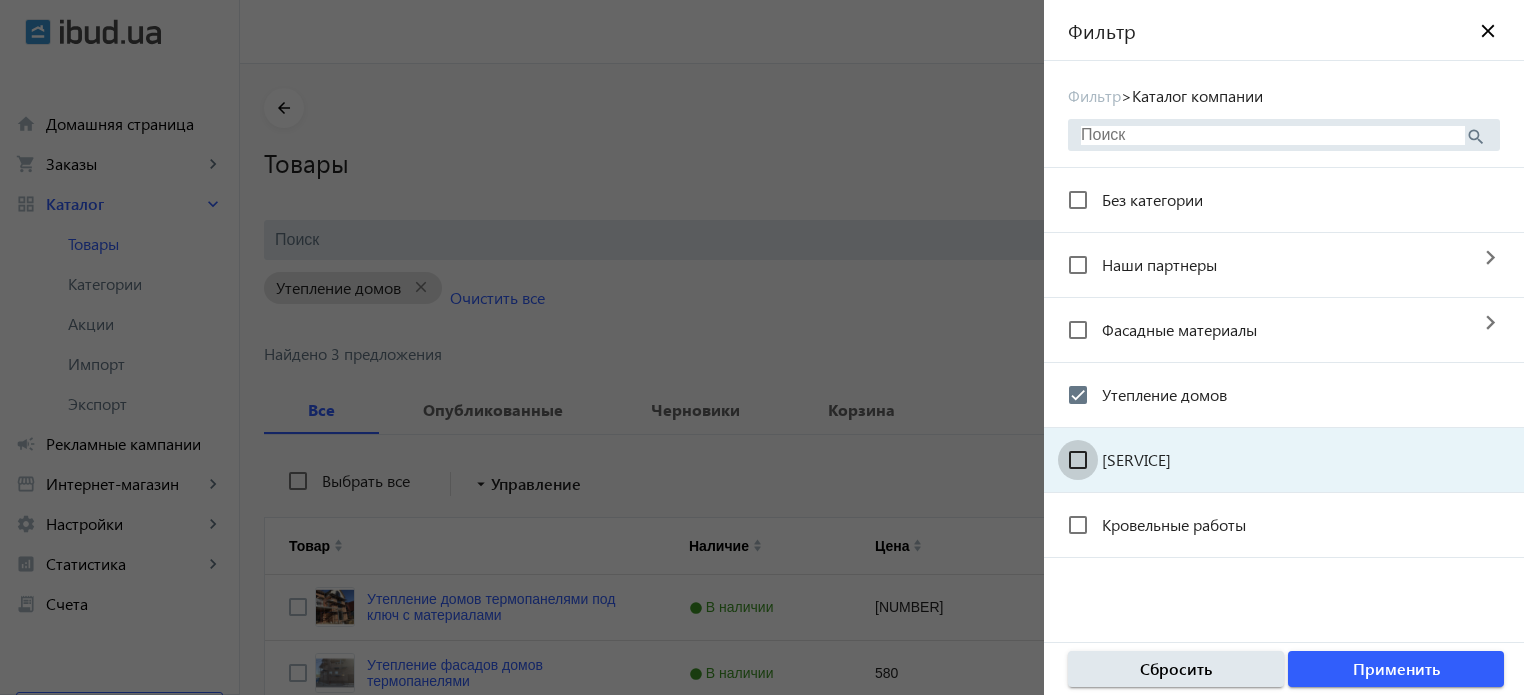 click on "[SERVICE]" at bounding box center [1078, 460] 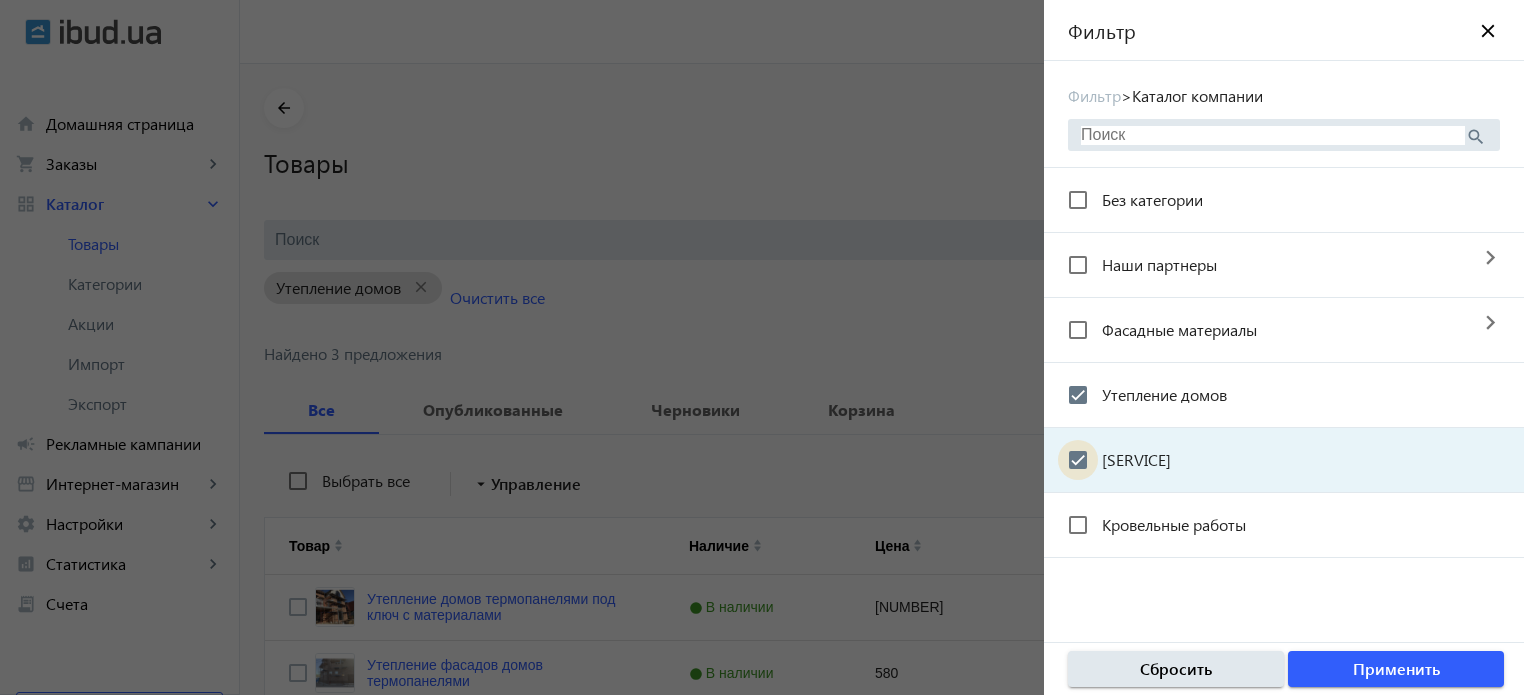 checkbox on "true" 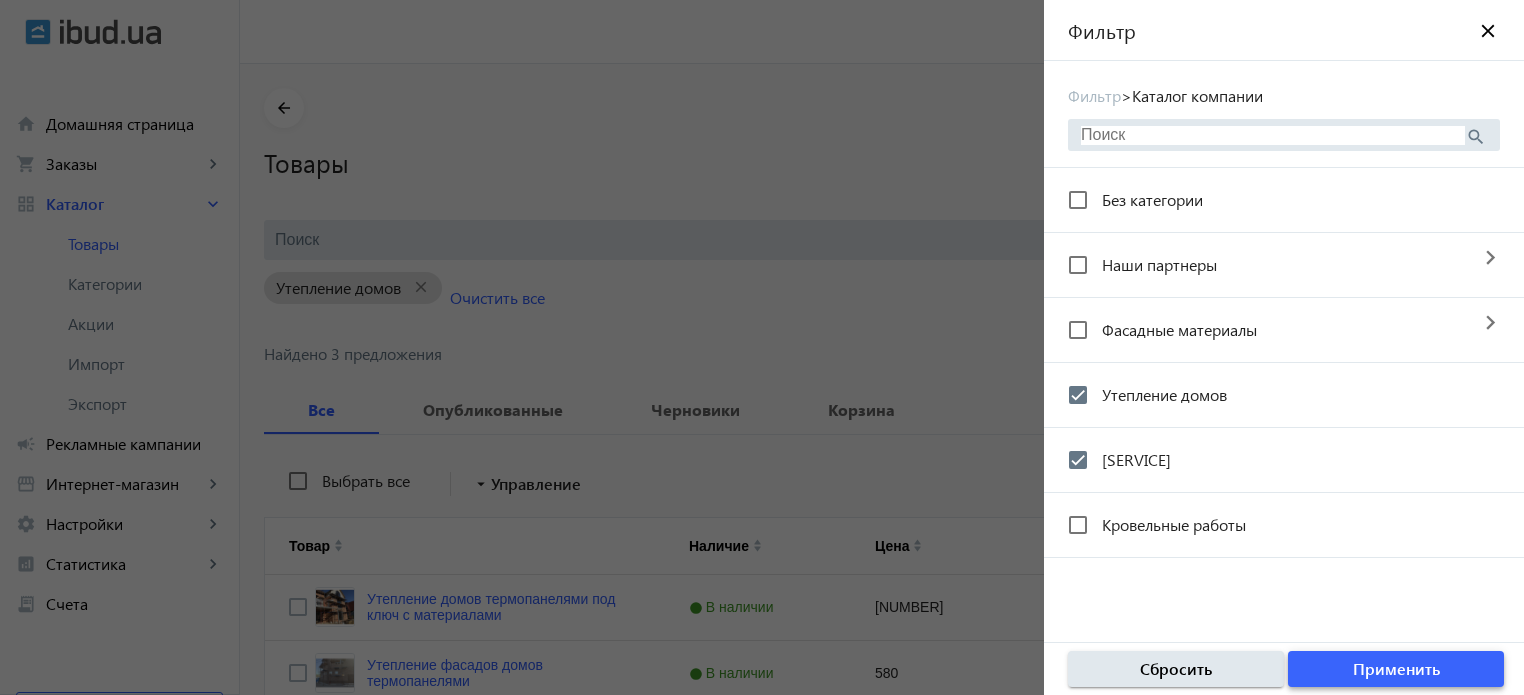 drag, startPoint x: 1342, startPoint y: 637, endPoint x: 1351, endPoint y: 656, distance: 21.023796 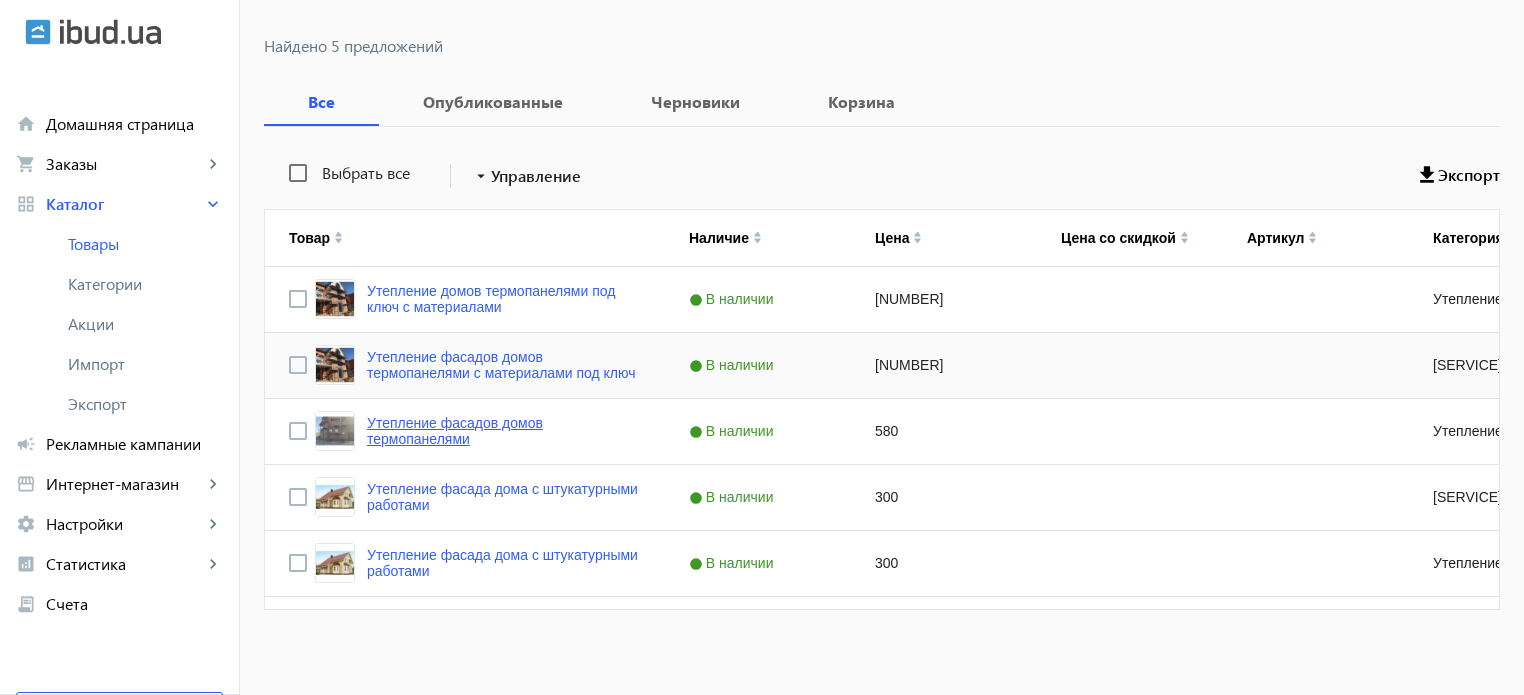 scroll, scrollTop: 313, scrollLeft: 0, axis: vertical 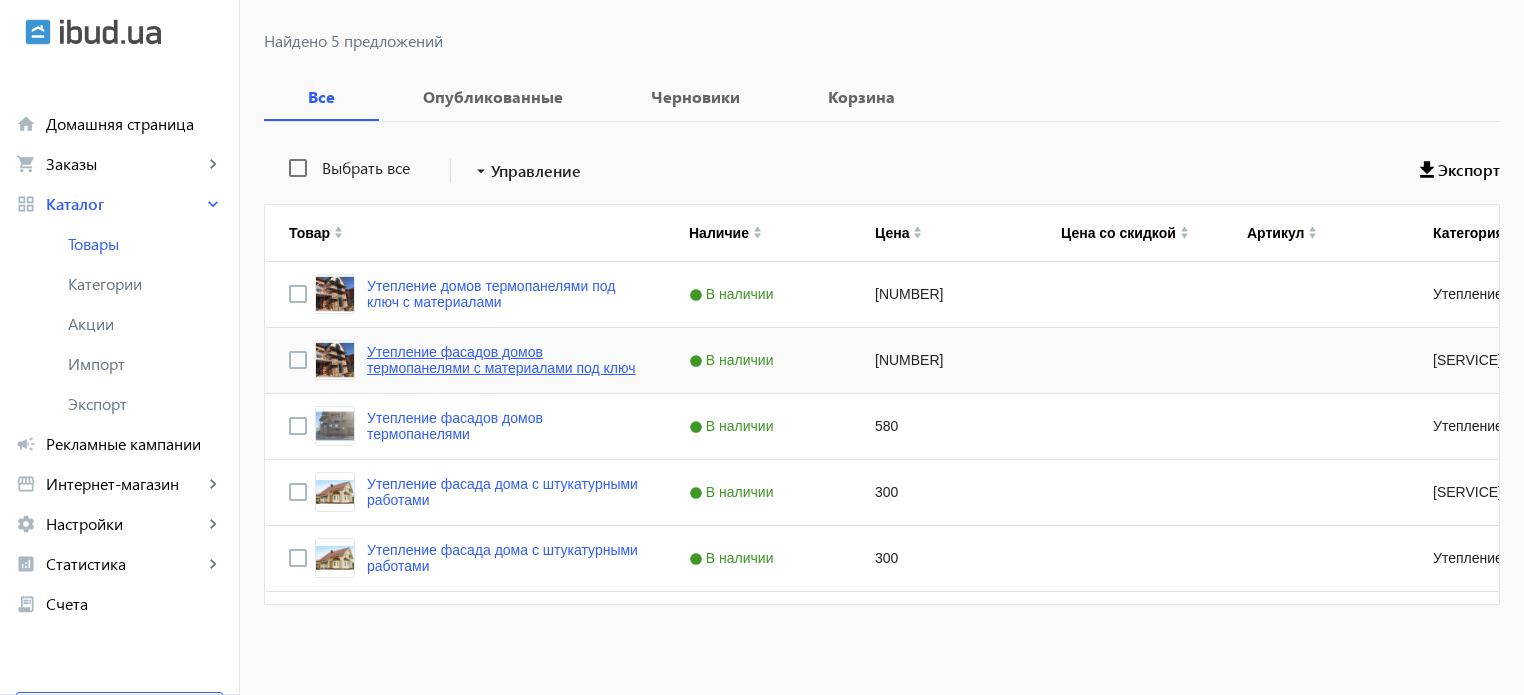 click on "Утепление фасадов домов термопанелями с материалами под ключ" 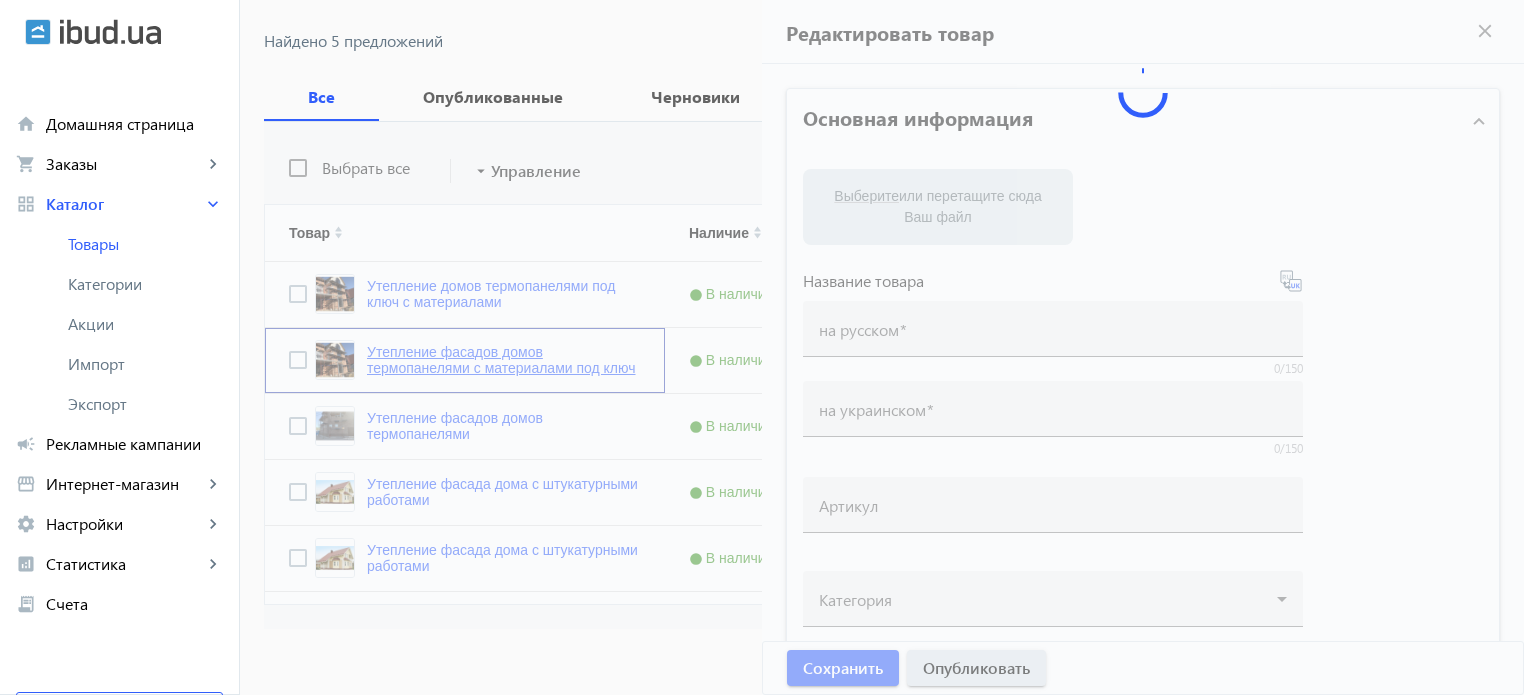 type on "Утепление фасадов домов термопанелями с материалами под ключ" 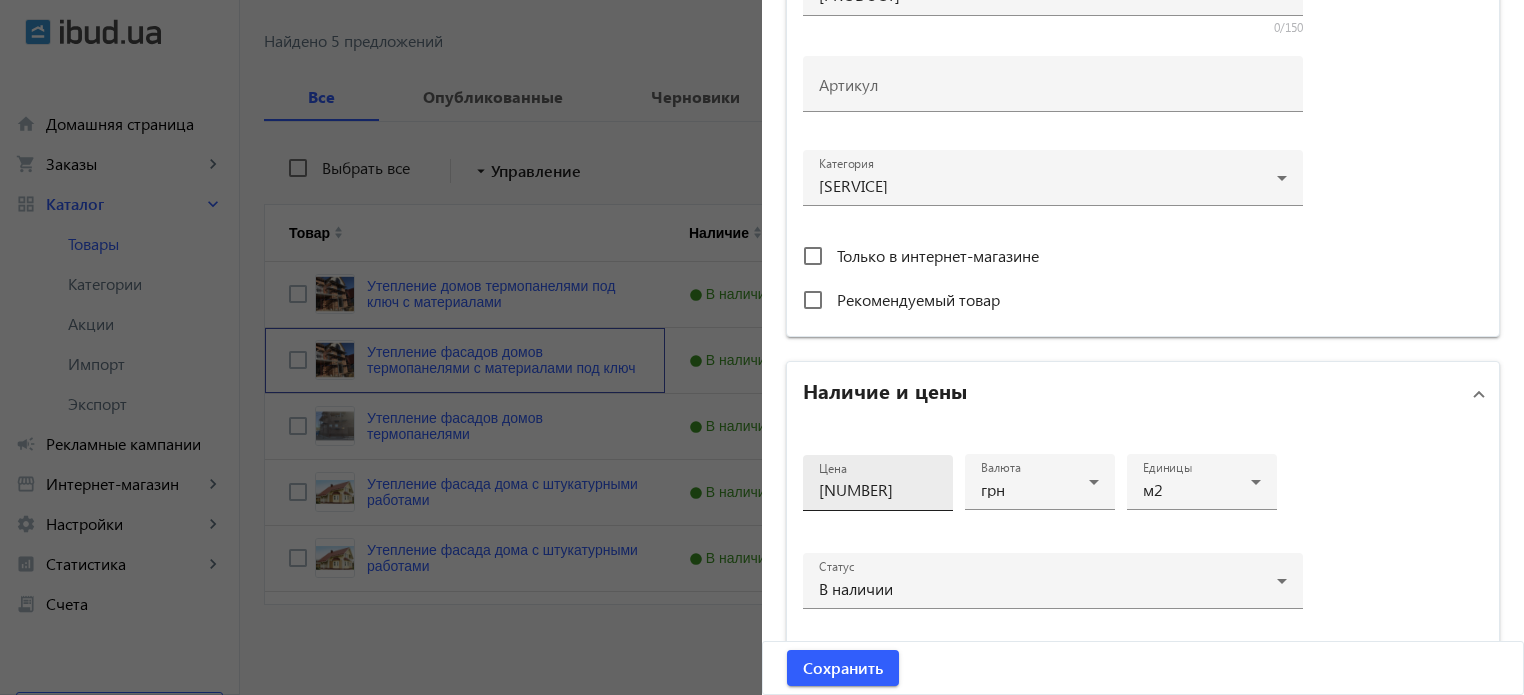scroll, scrollTop: 600, scrollLeft: 0, axis: vertical 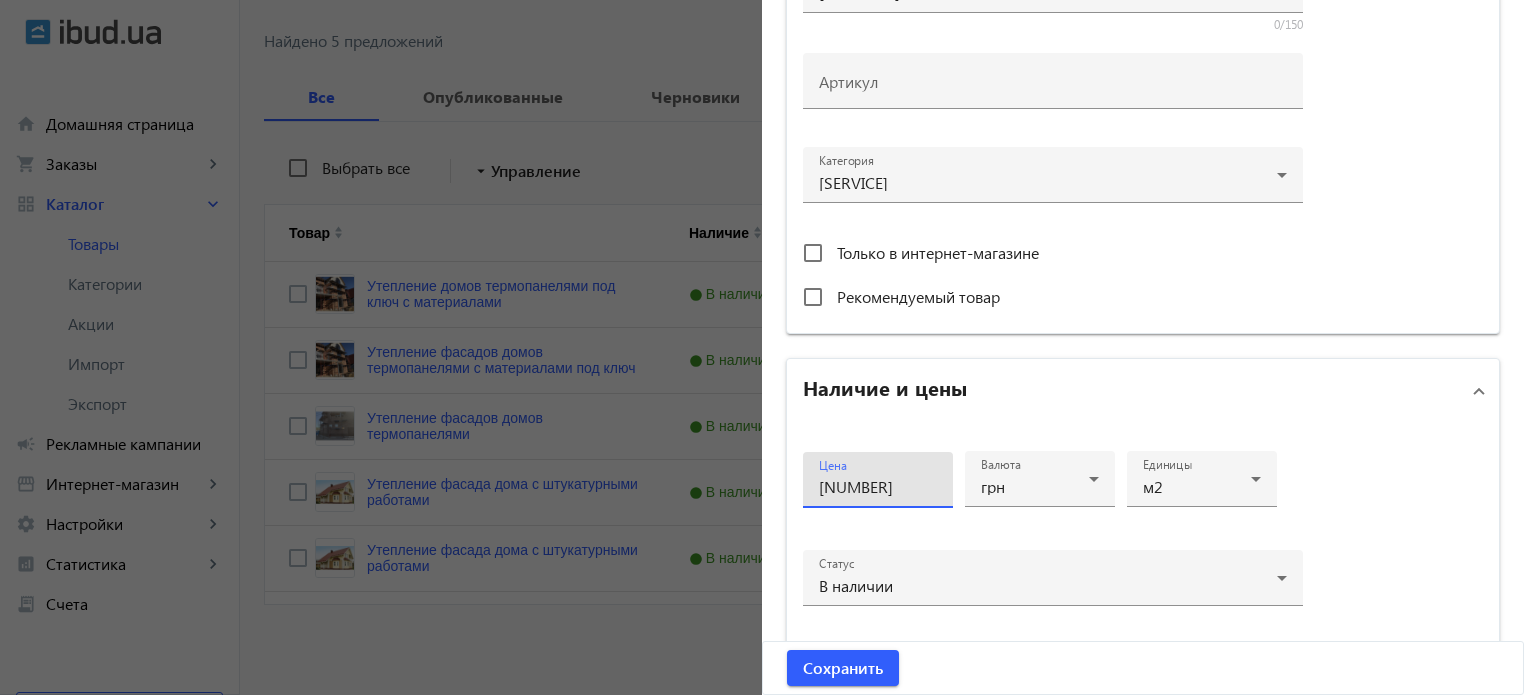 click on "[NUMBER]" at bounding box center (878, 486) 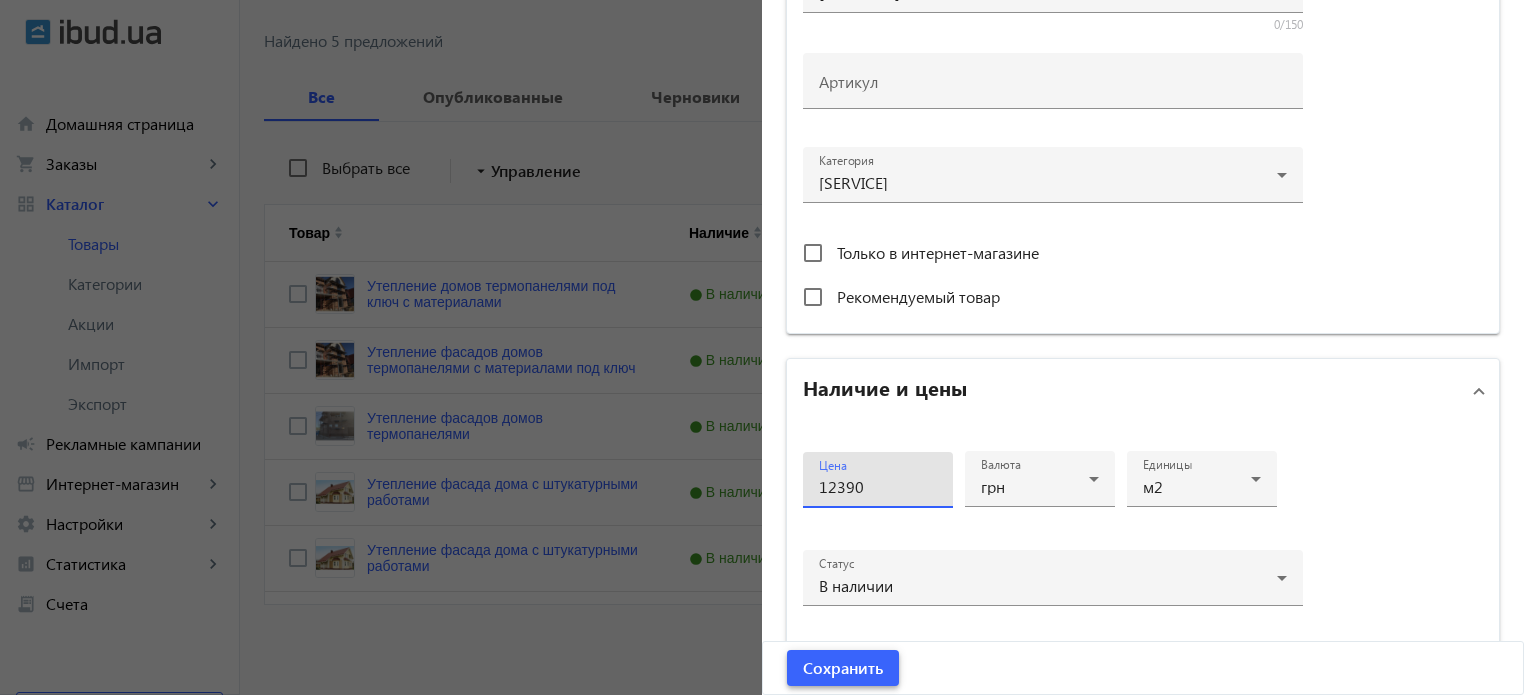 type on "12390" 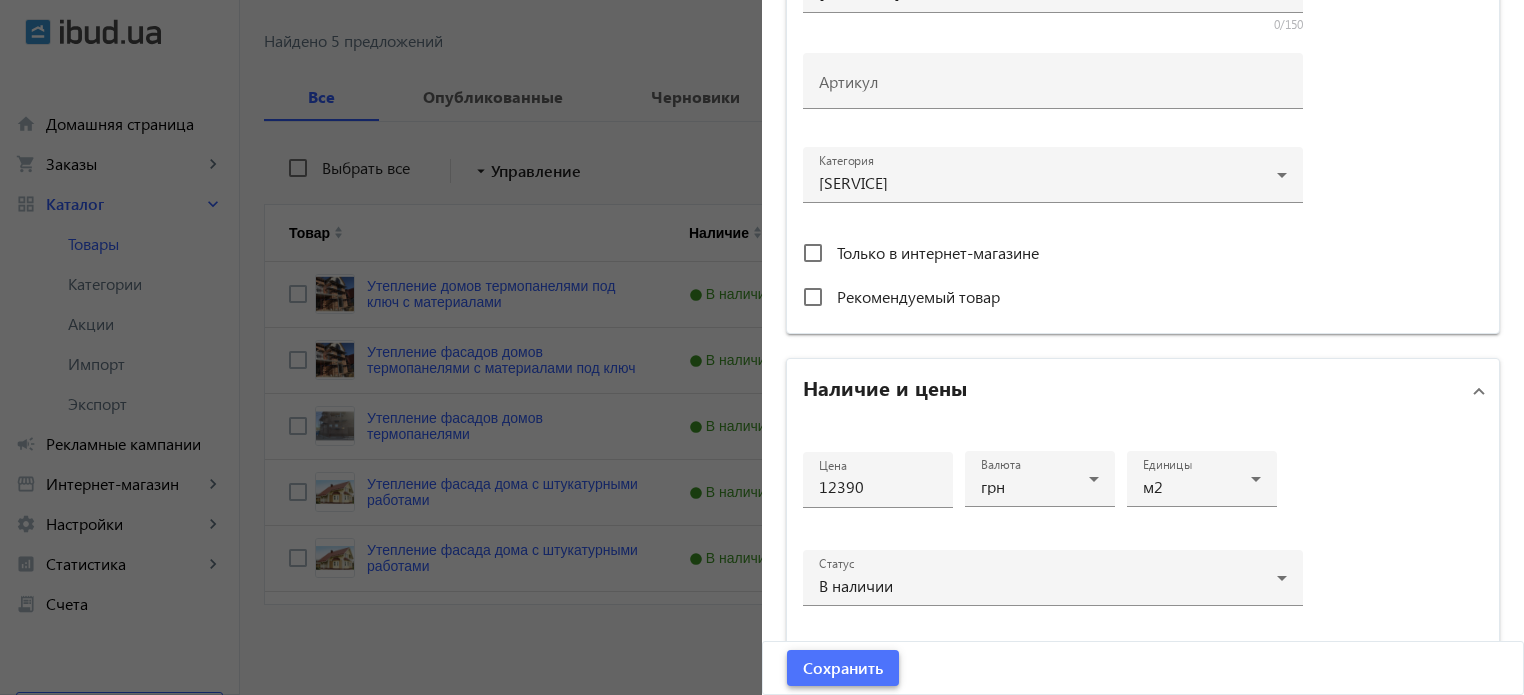click on "Сохранить" 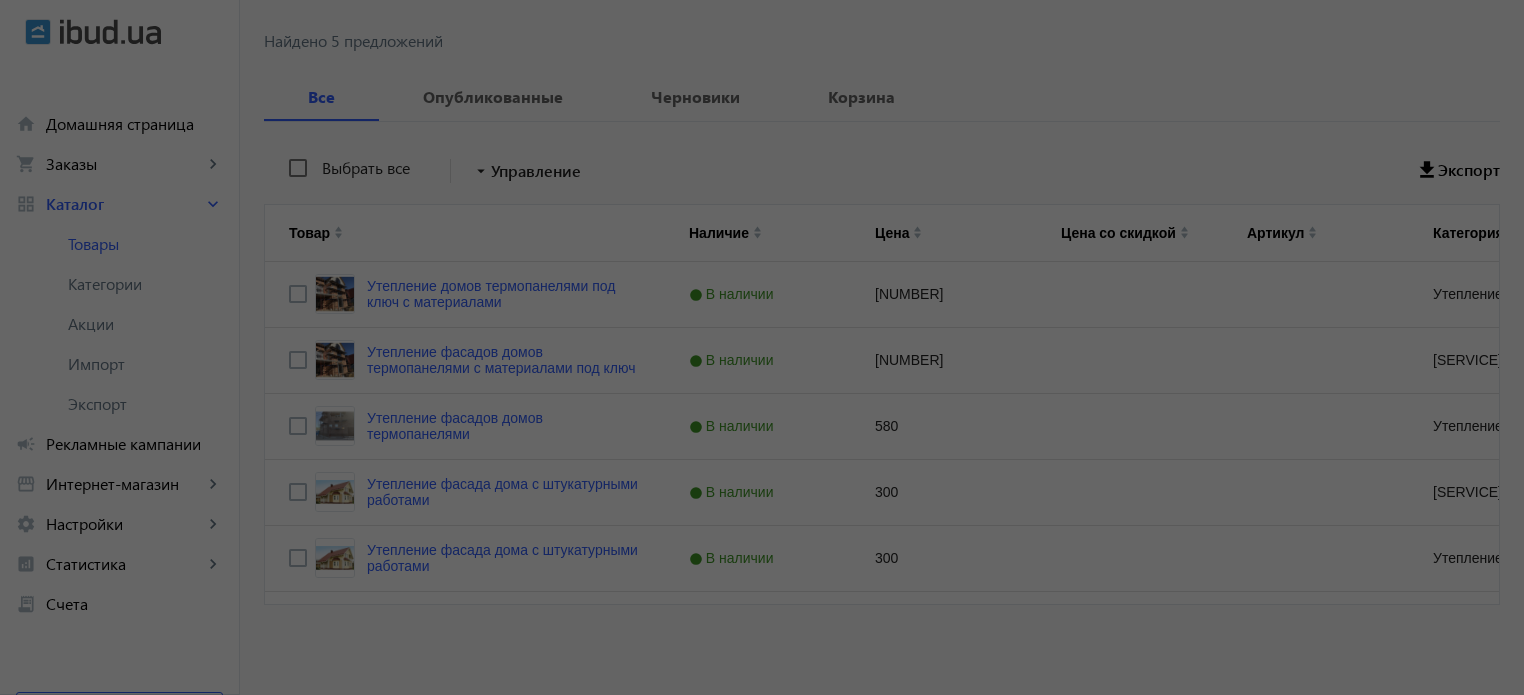 scroll, scrollTop: 0, scrollLeft: 0, axis: both 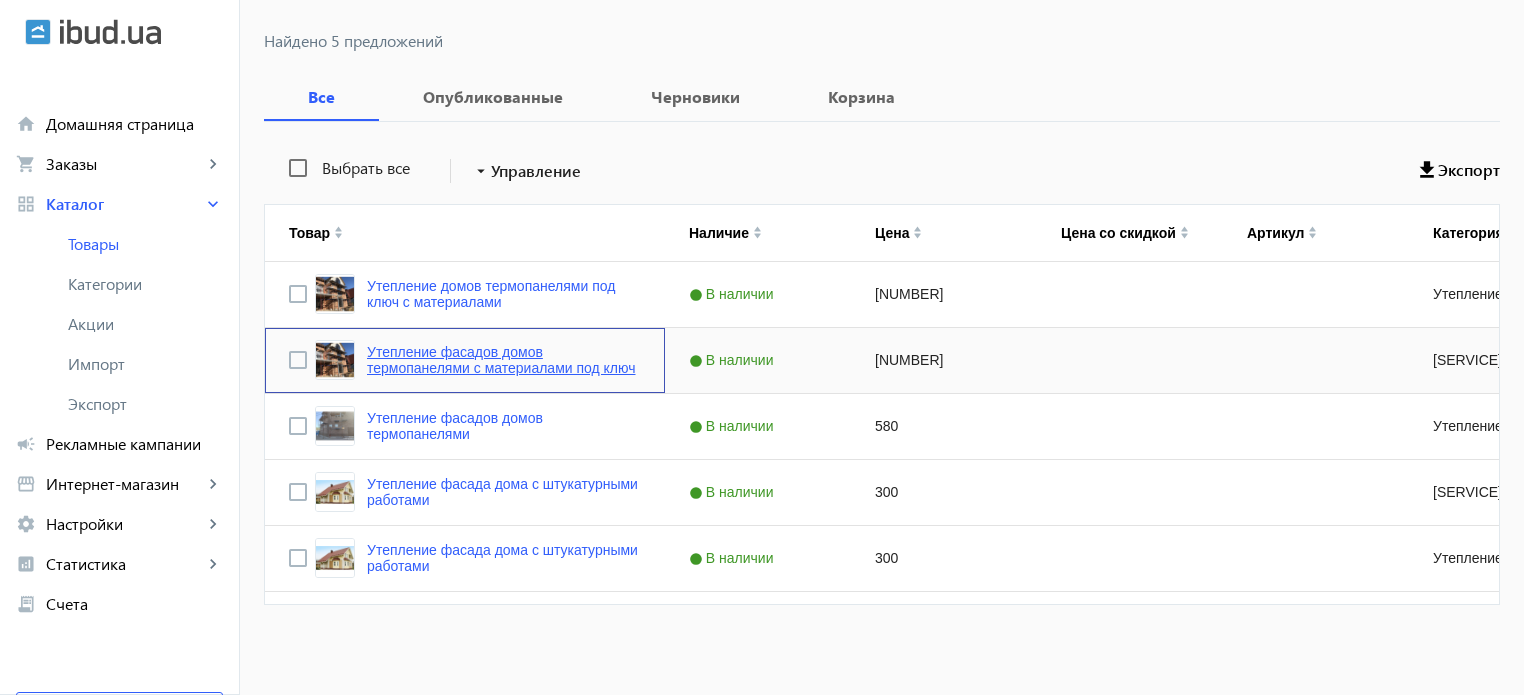 click on "Утепление фасадов домов термопанелями с материалами под ключ" 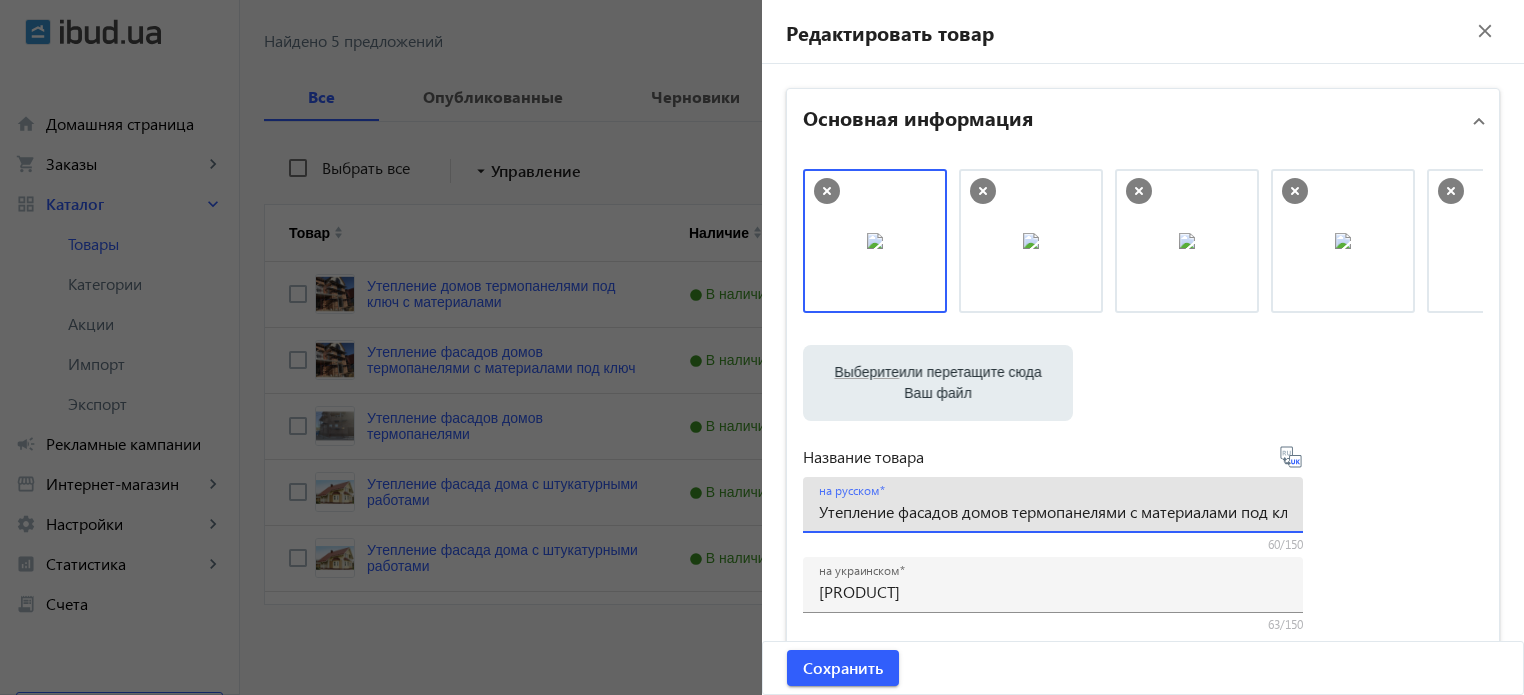 scroll, scrollTop: 0, scrollLeft: 35, axis: horizontal 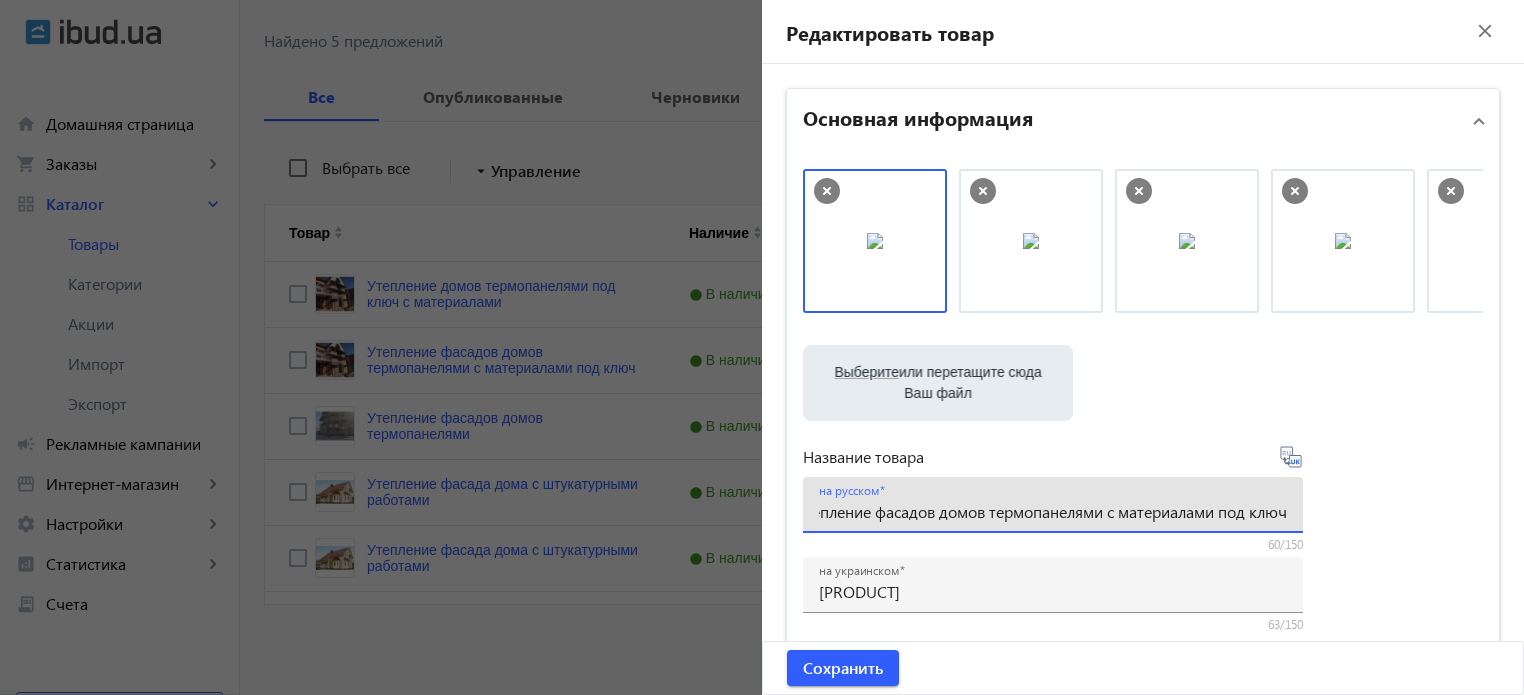 drag, startPoint x: 1187, startPoint y: 517, endPoint x: 1416, endPoint y: 500, distance: 229.63014 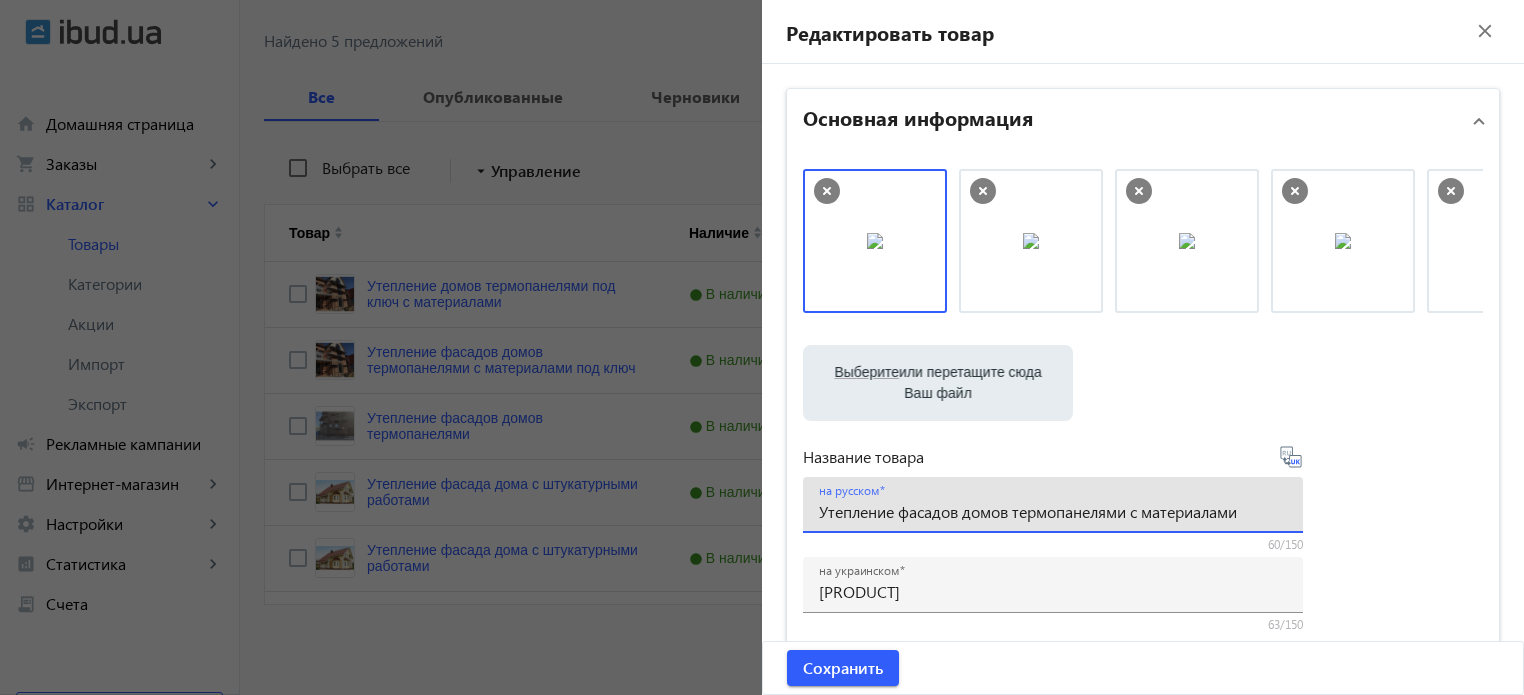 scroll, scrollTop: 0, scrollLeft: 0, axis: both 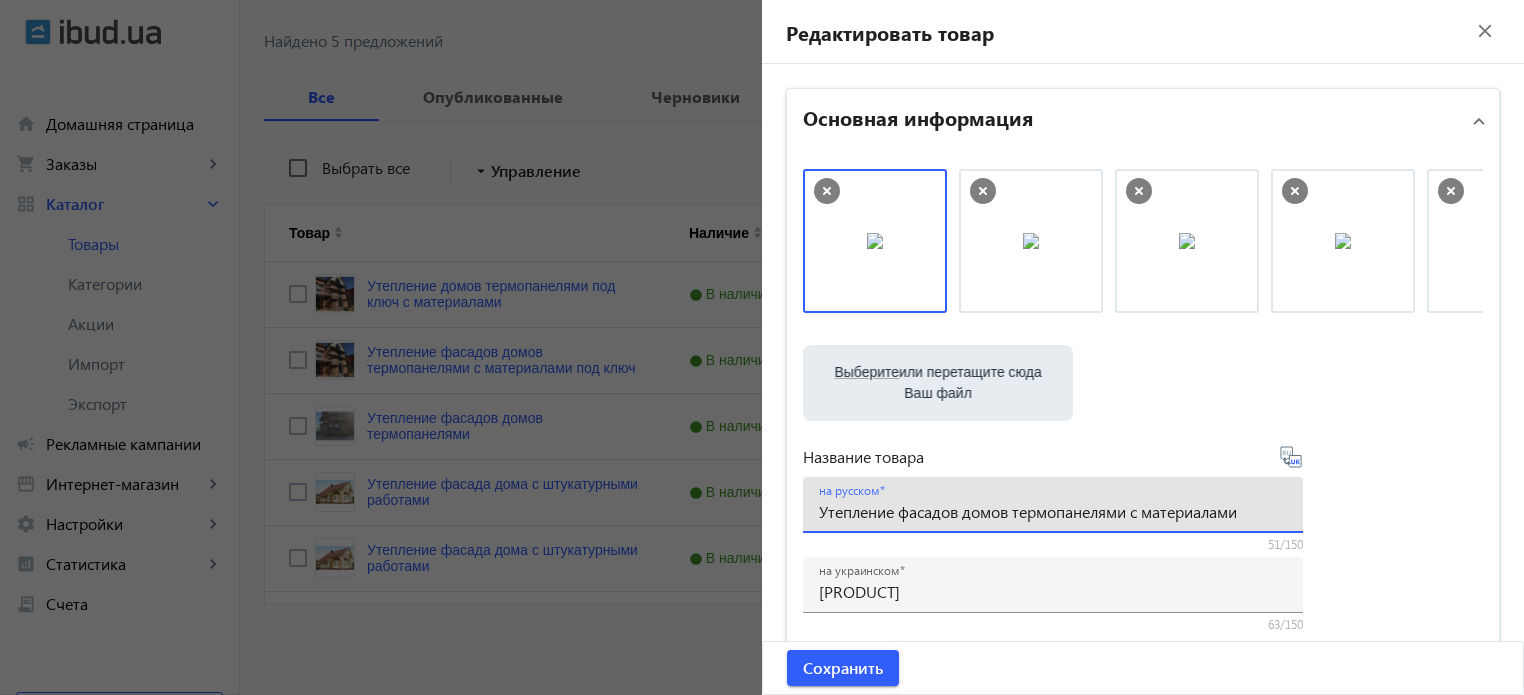 click on "Утепление фасадов домов термопанелями с материалами" at bounding box center (1053, 511) 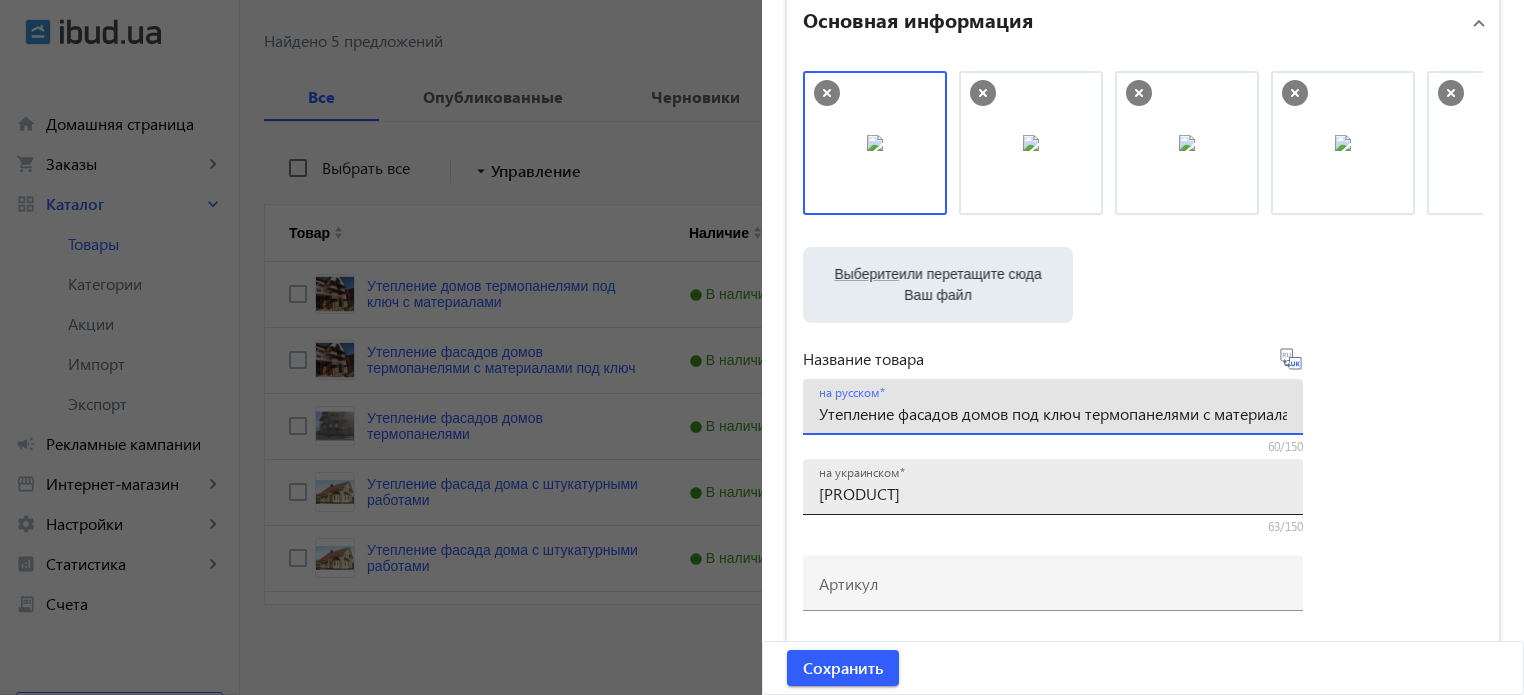 scroll, scrollTop: 100, scrollLeft: 0, axis: vertical 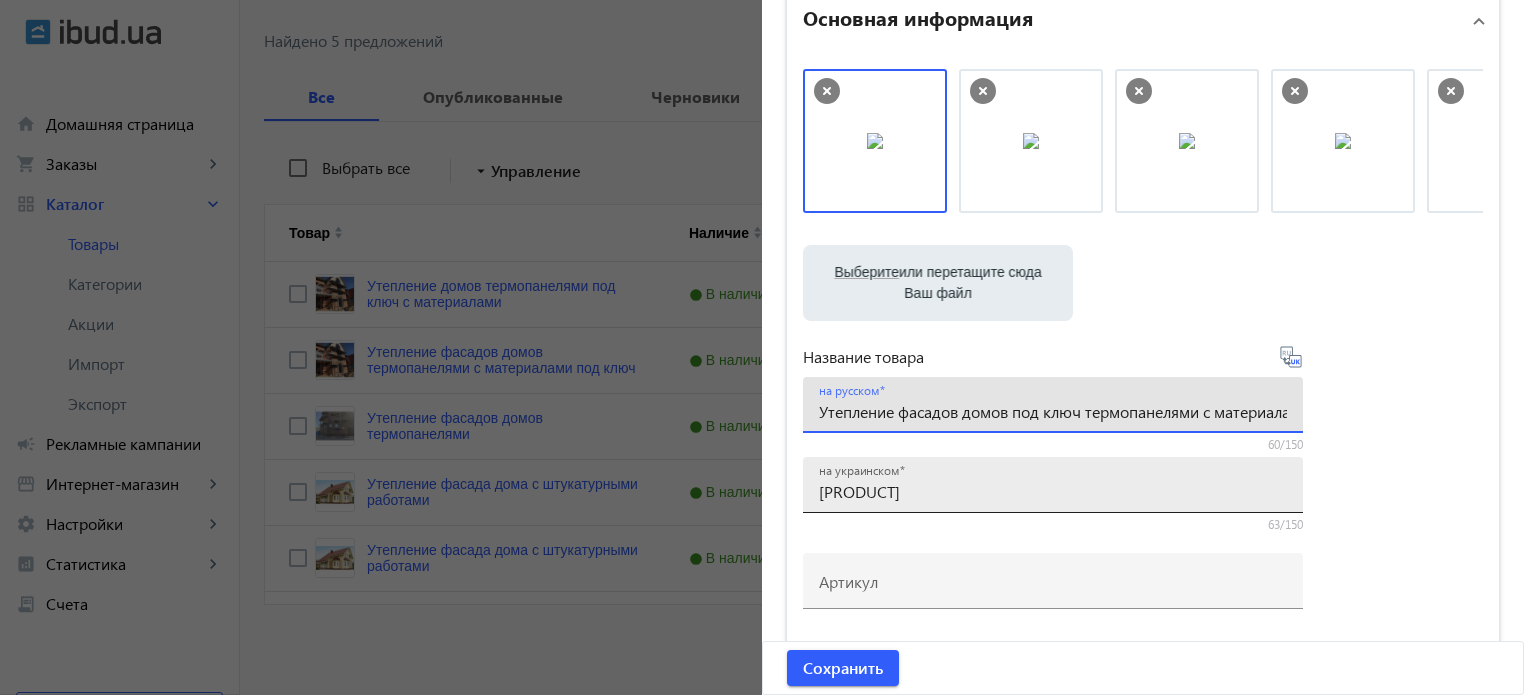 type on "Утепление фасадов домов под ключ термопанелями с материалами" 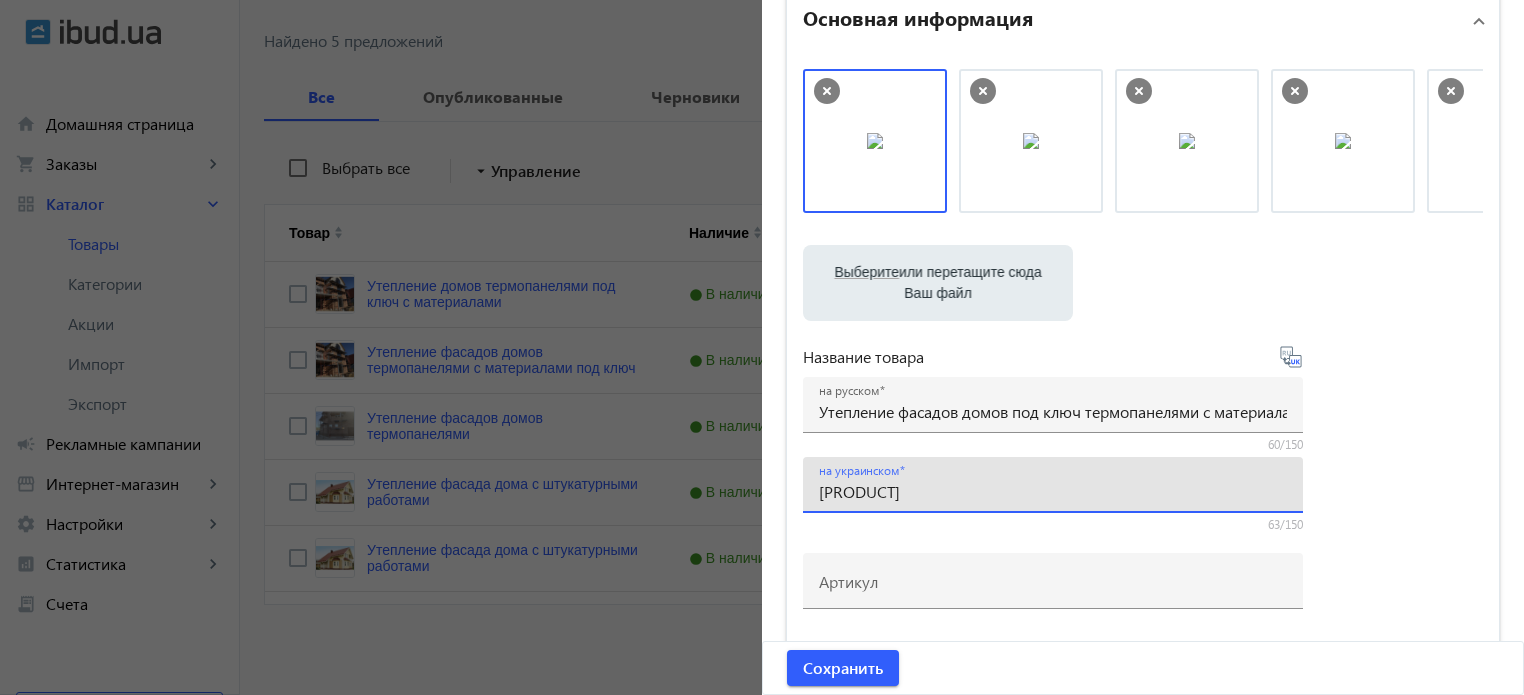 scroll, scrollTop: 0, scrollLeft: 35, axis: horizontal 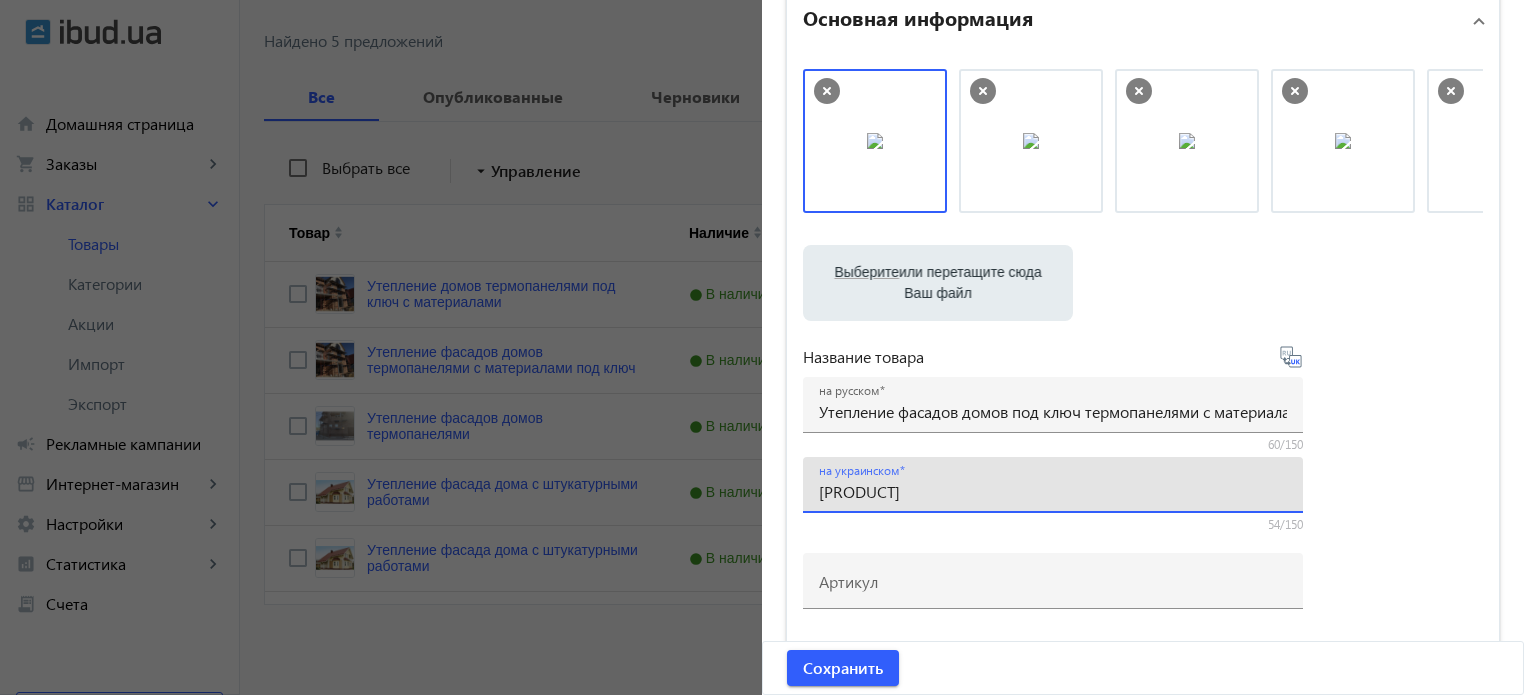 click on "[PRODUCT]" at bounding box center (1053, 491) 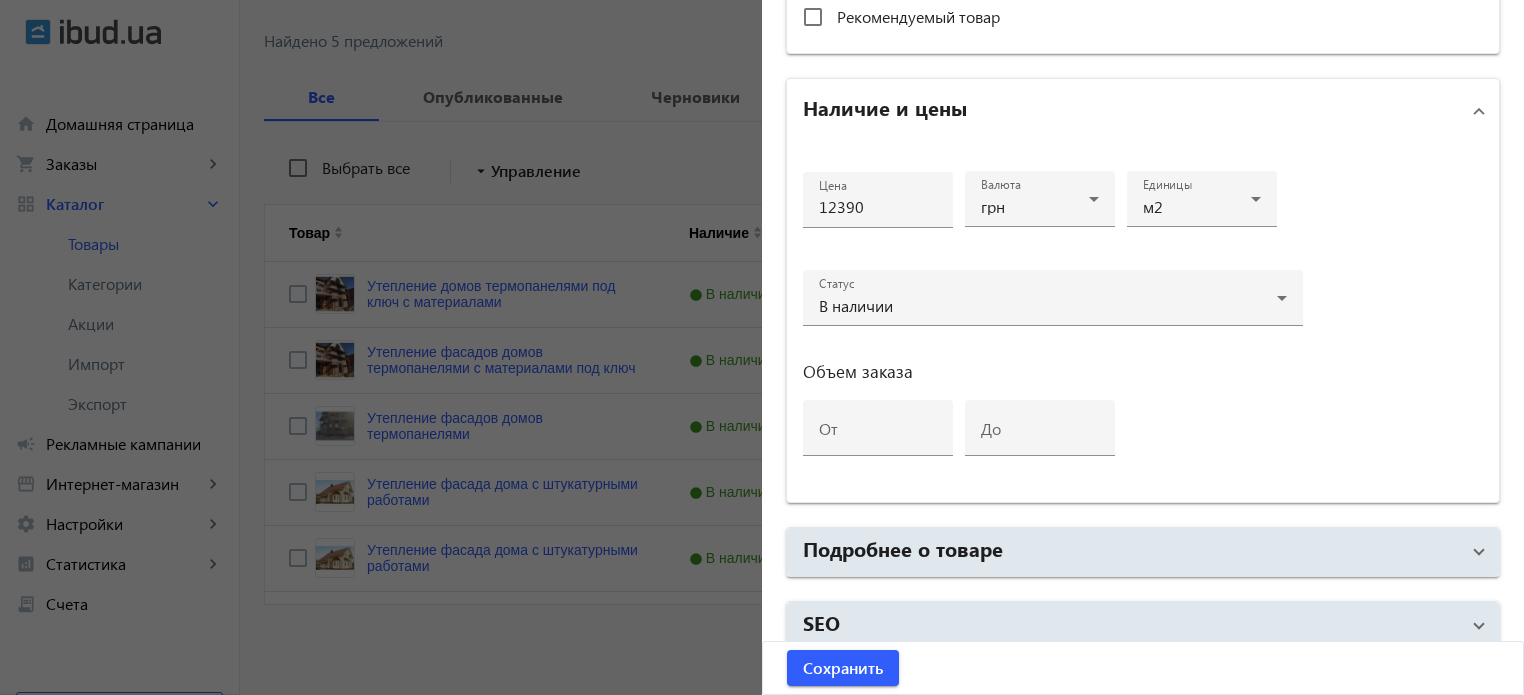 scroll, scrollTop: 895, scrollLeft: 0, axis: vertical 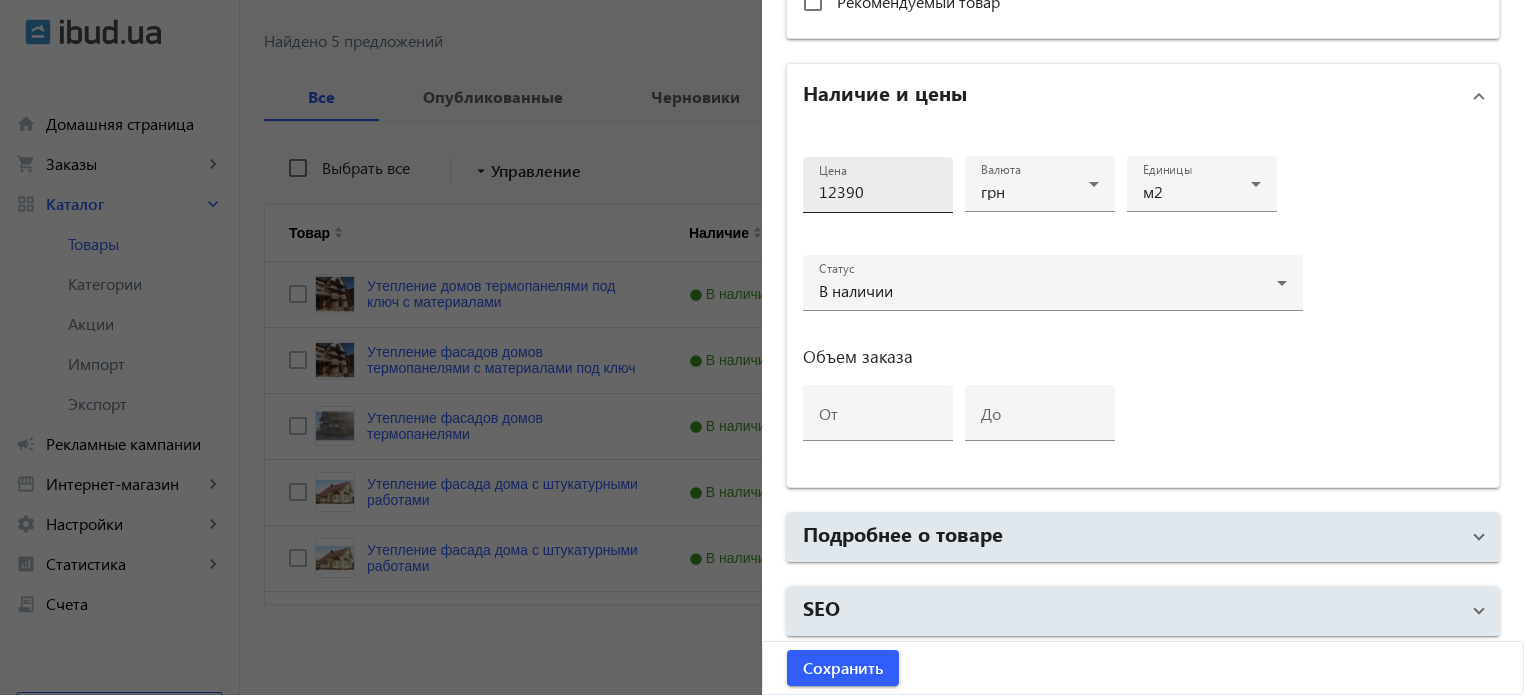 type on "Утеплення фасадів будинків під ключ термопанелями з матеріалами" 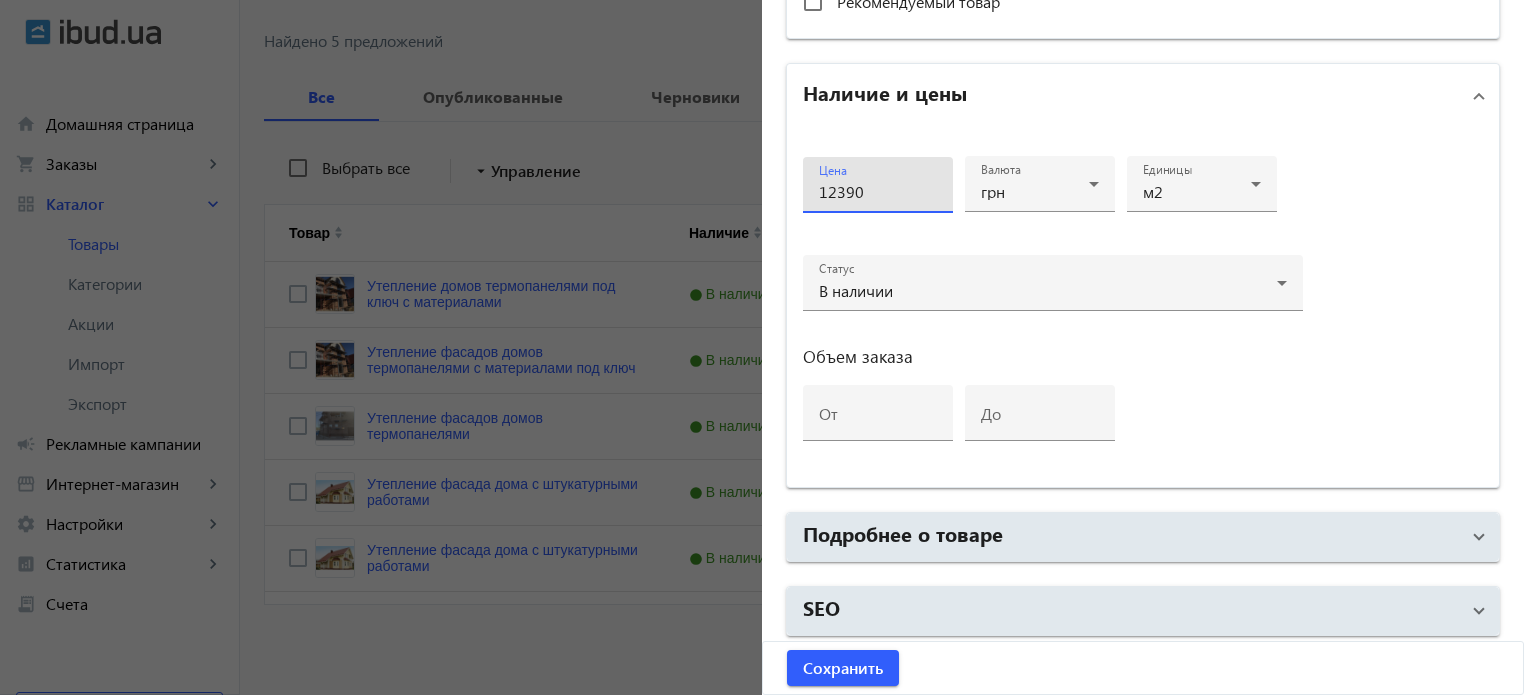 drag, startPoint x: 860, startPoint y: 194, endPoint x: 808, endPoint y: 209, distance: 54.120235 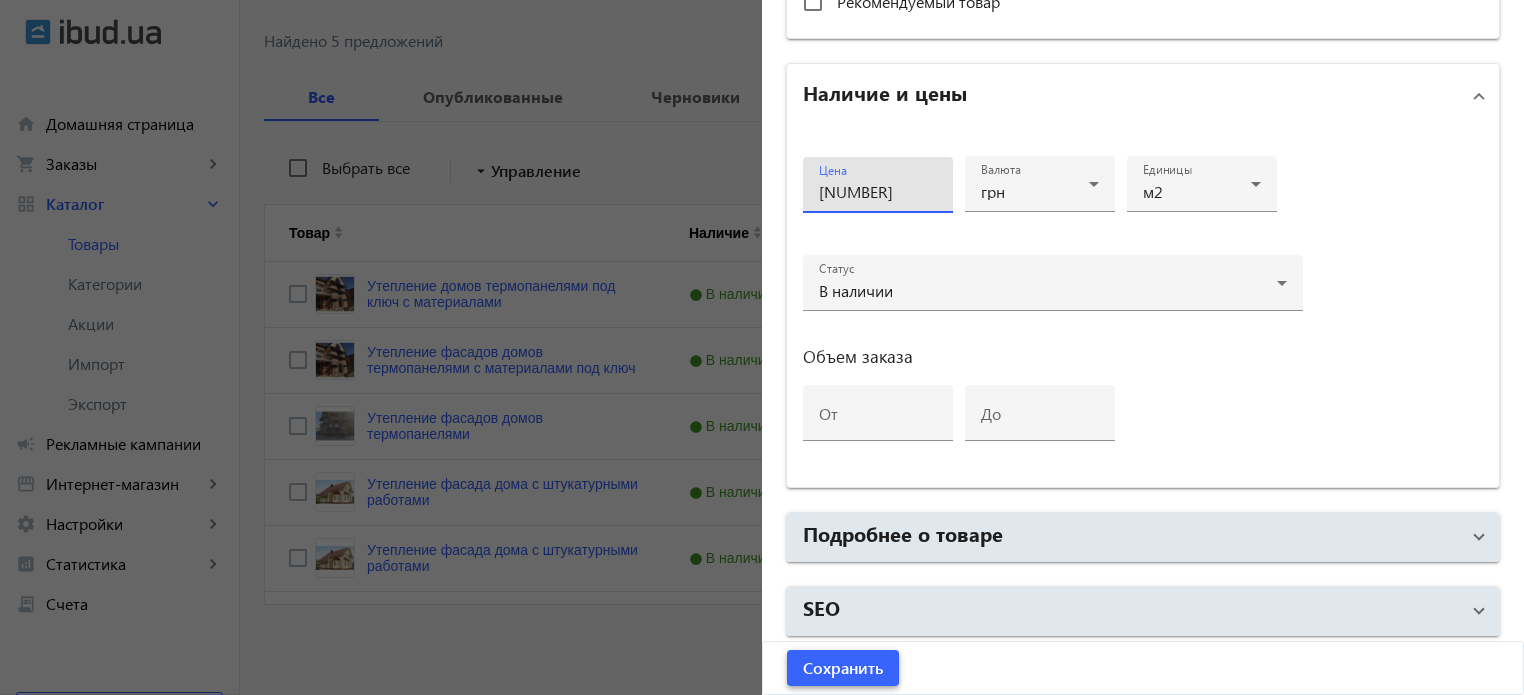 type on "[NUMBER]" 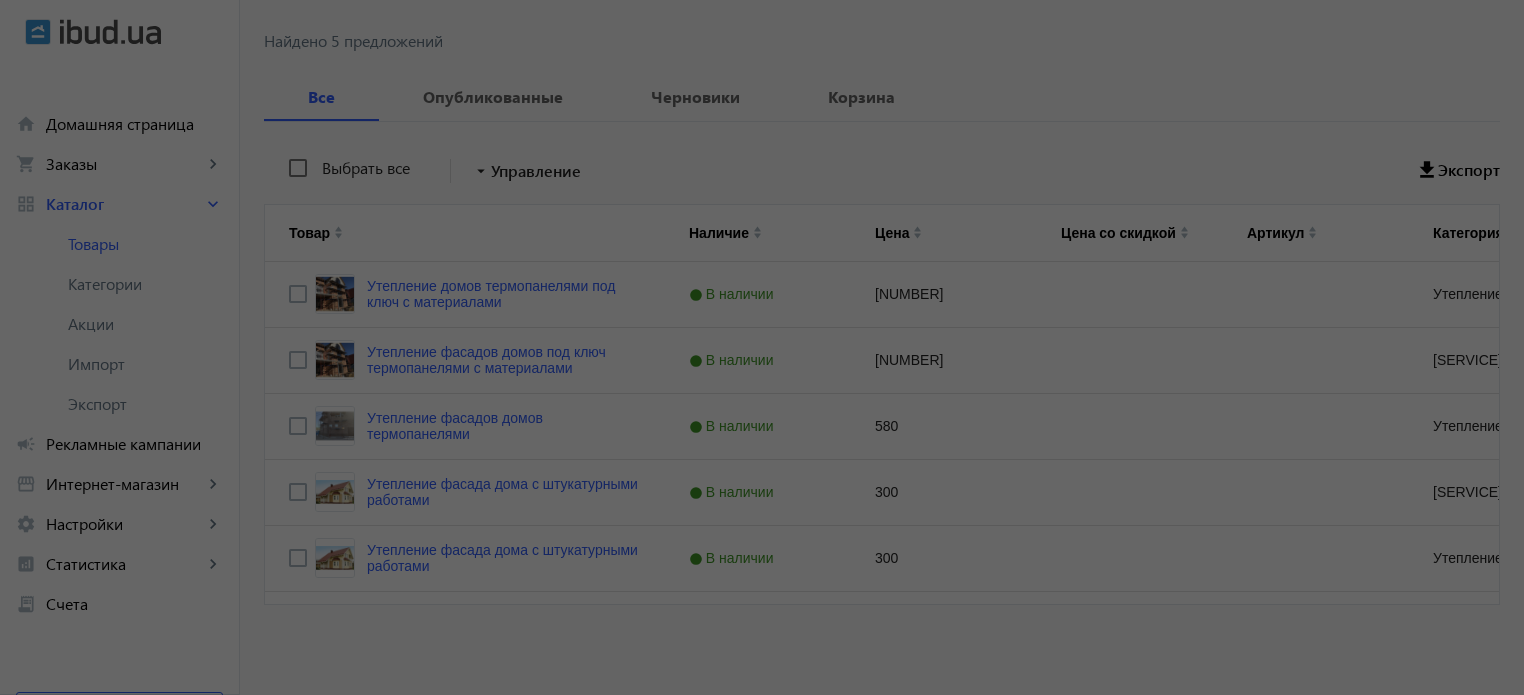 scroll, scrollTop: 0, scrollLeft: 0, axis: both 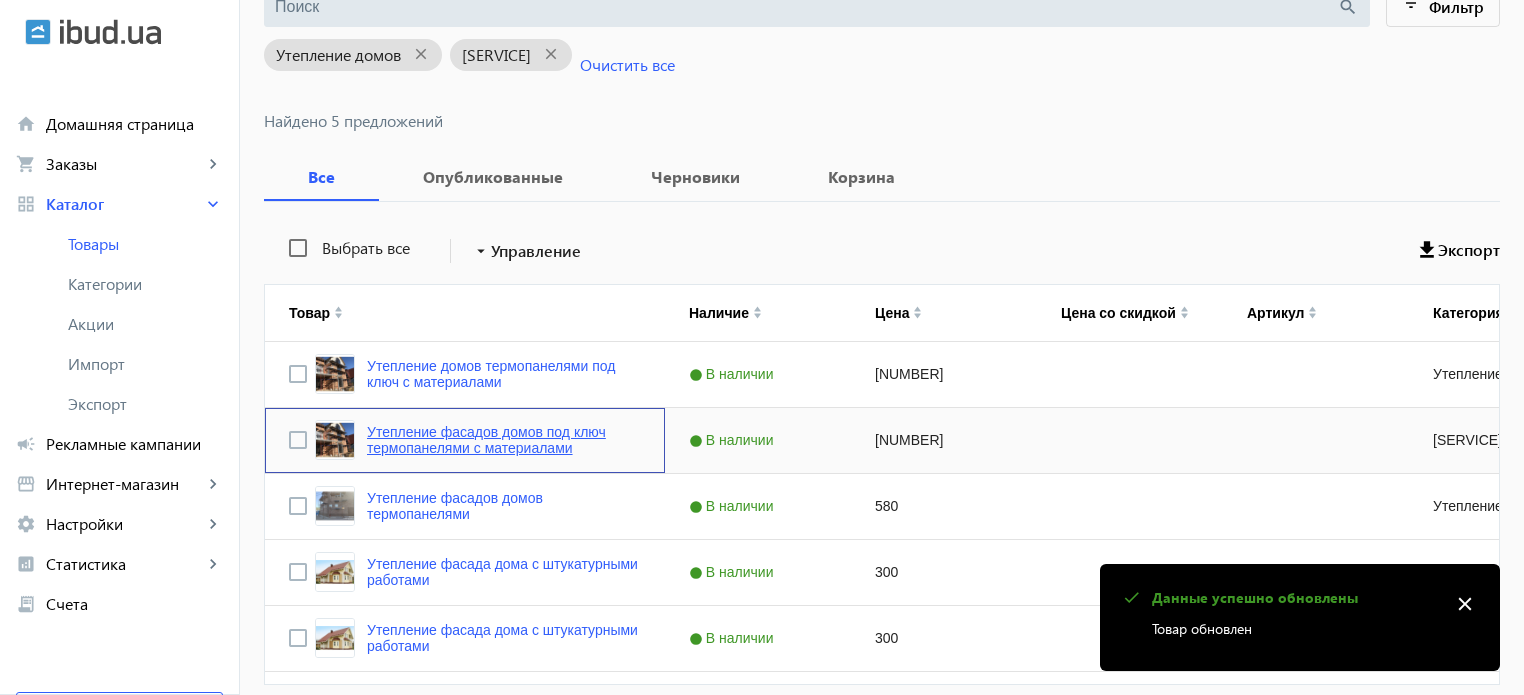 click on "Утепление фасадов домов под ключ термопанелями с материалами" 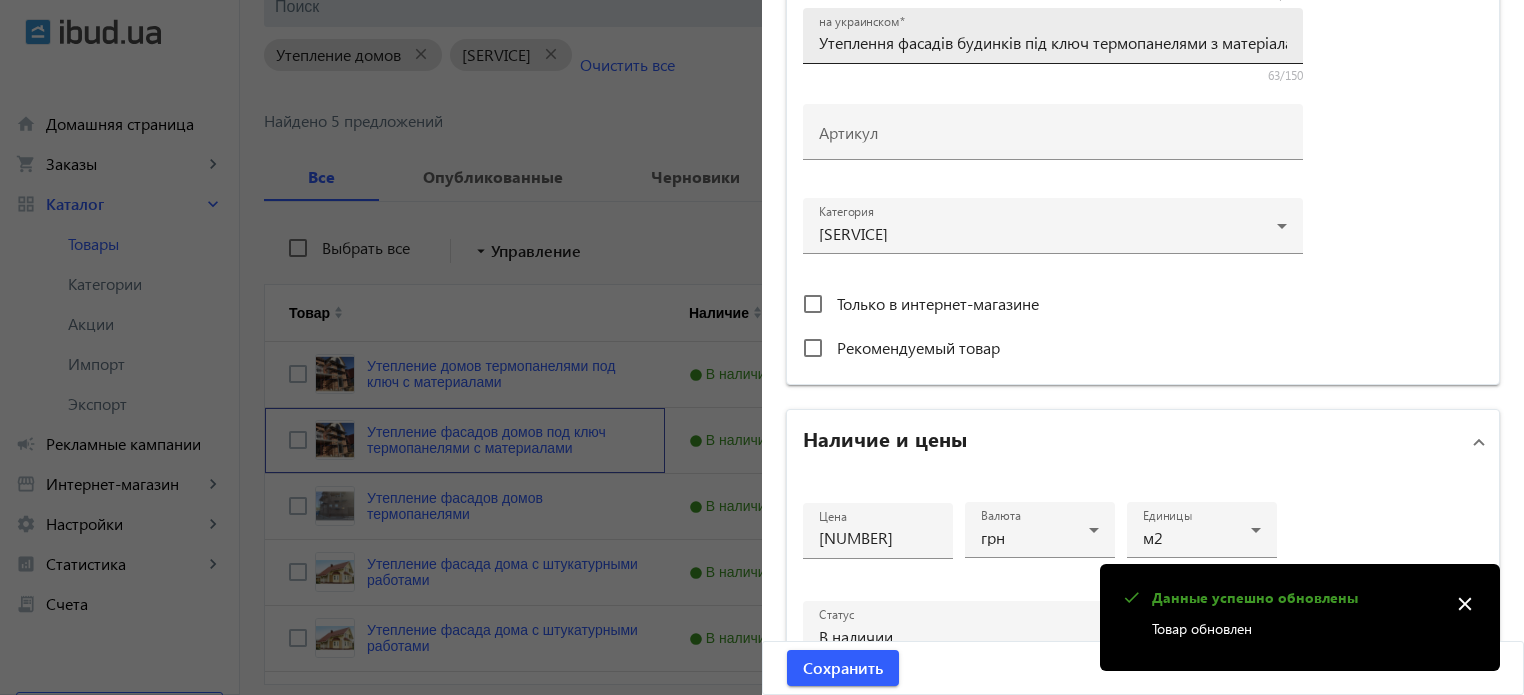 scroll, scrollTop: 700, scrollLeft: 0, axis: vertical 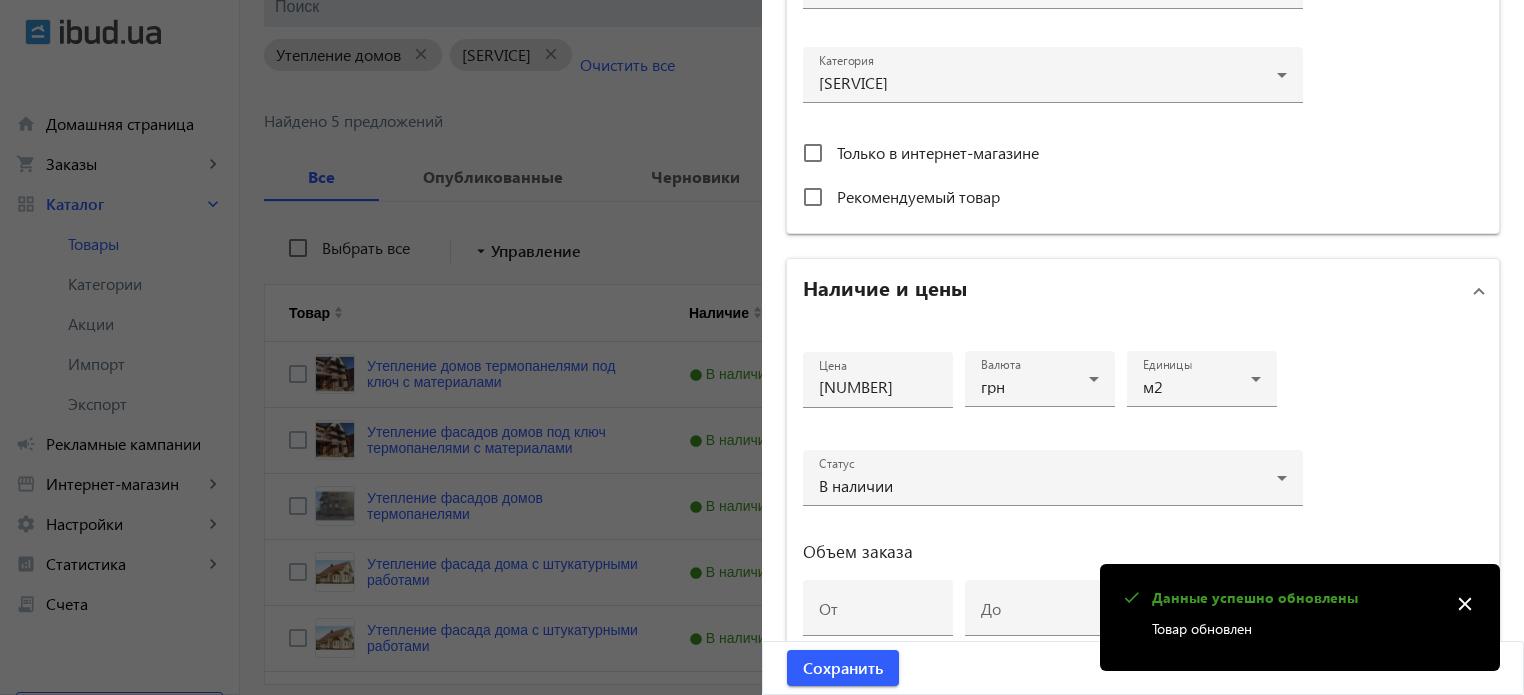 click 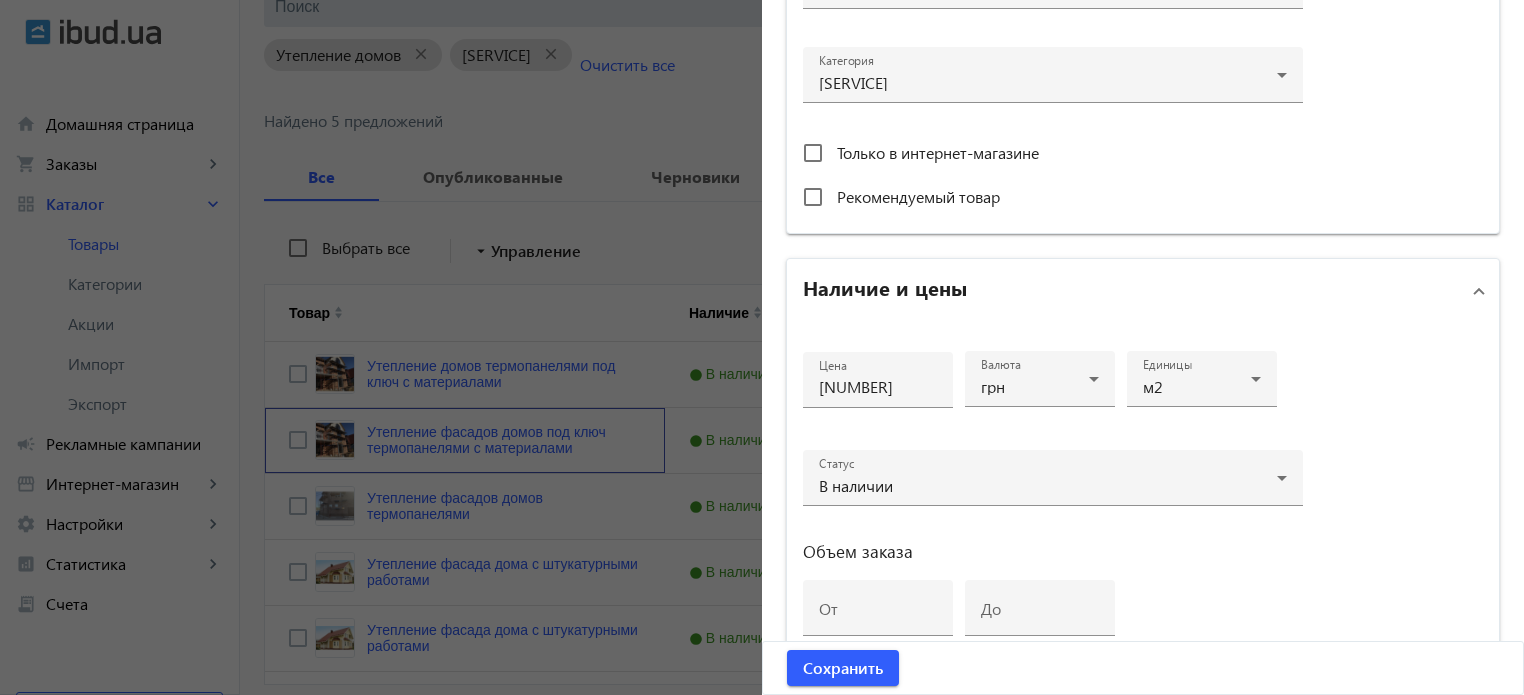 scroll, scrollTop: 0, scrollLeft: 0, axis: both 